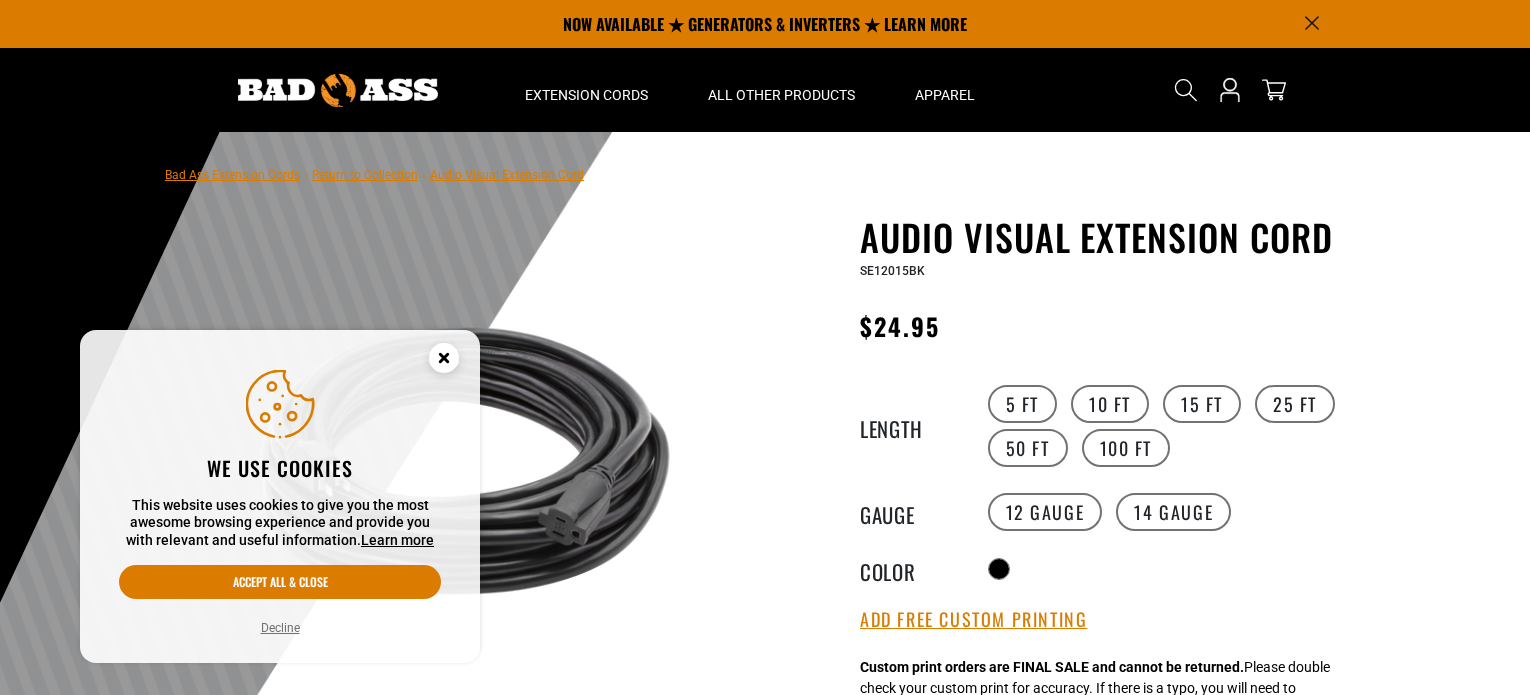 scroll, scrollTop: 0, scrollLeft: 0, axis: both 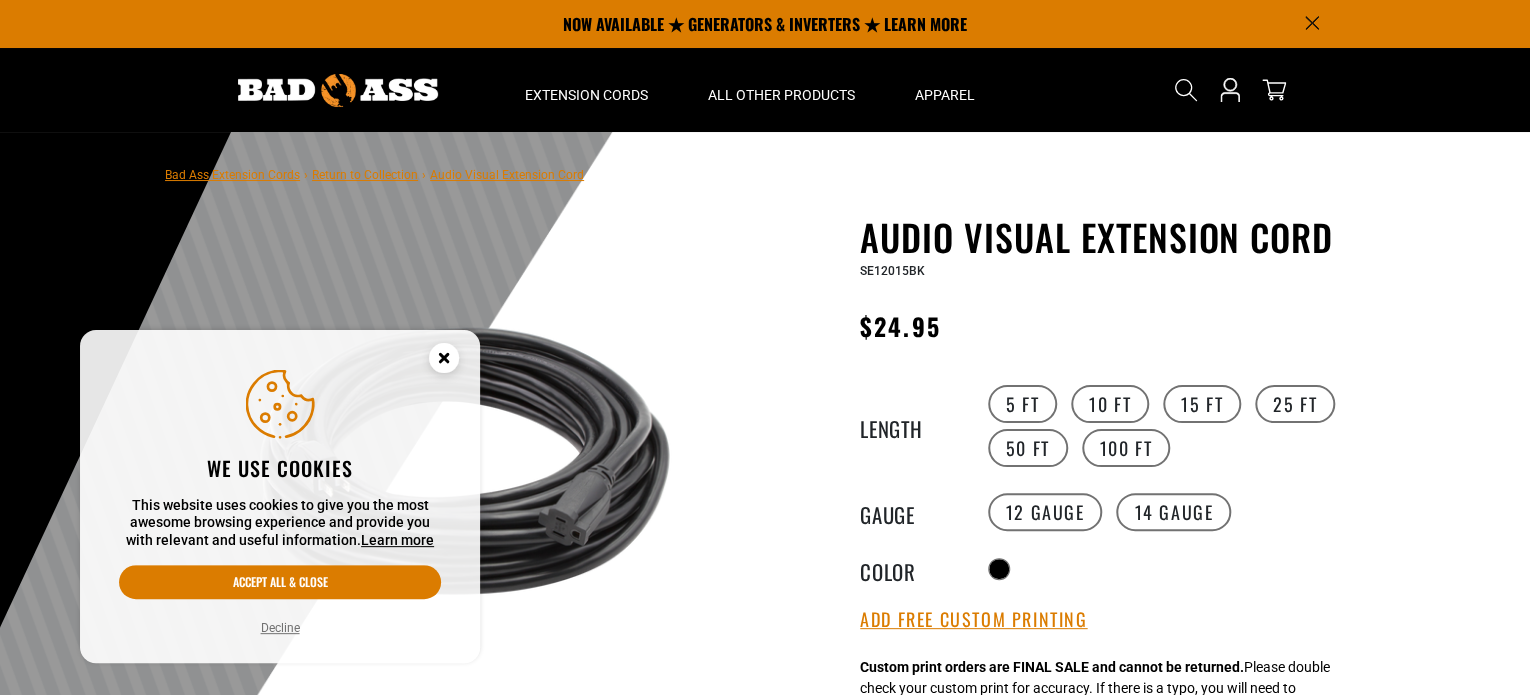 click 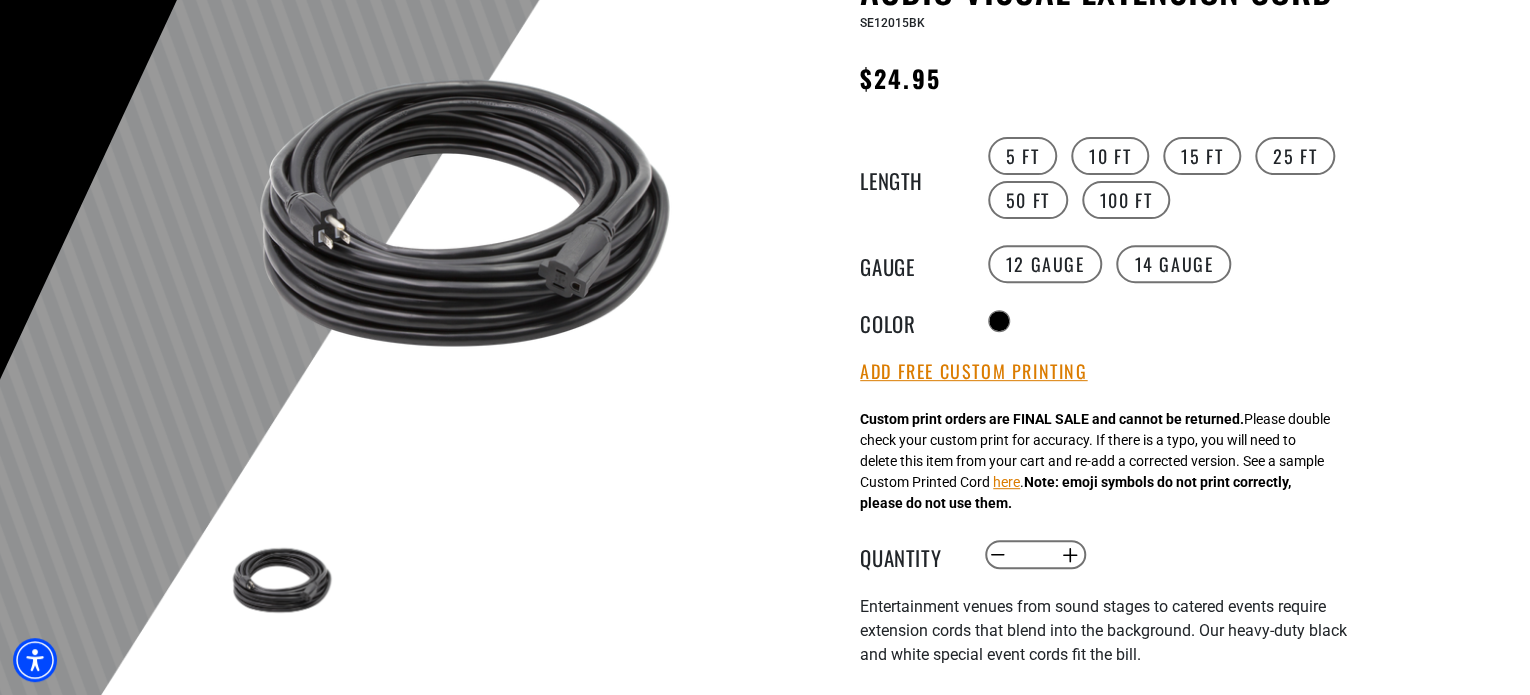 scroll, scrollTop: 300, scrollLeft: 0, axis: vertical 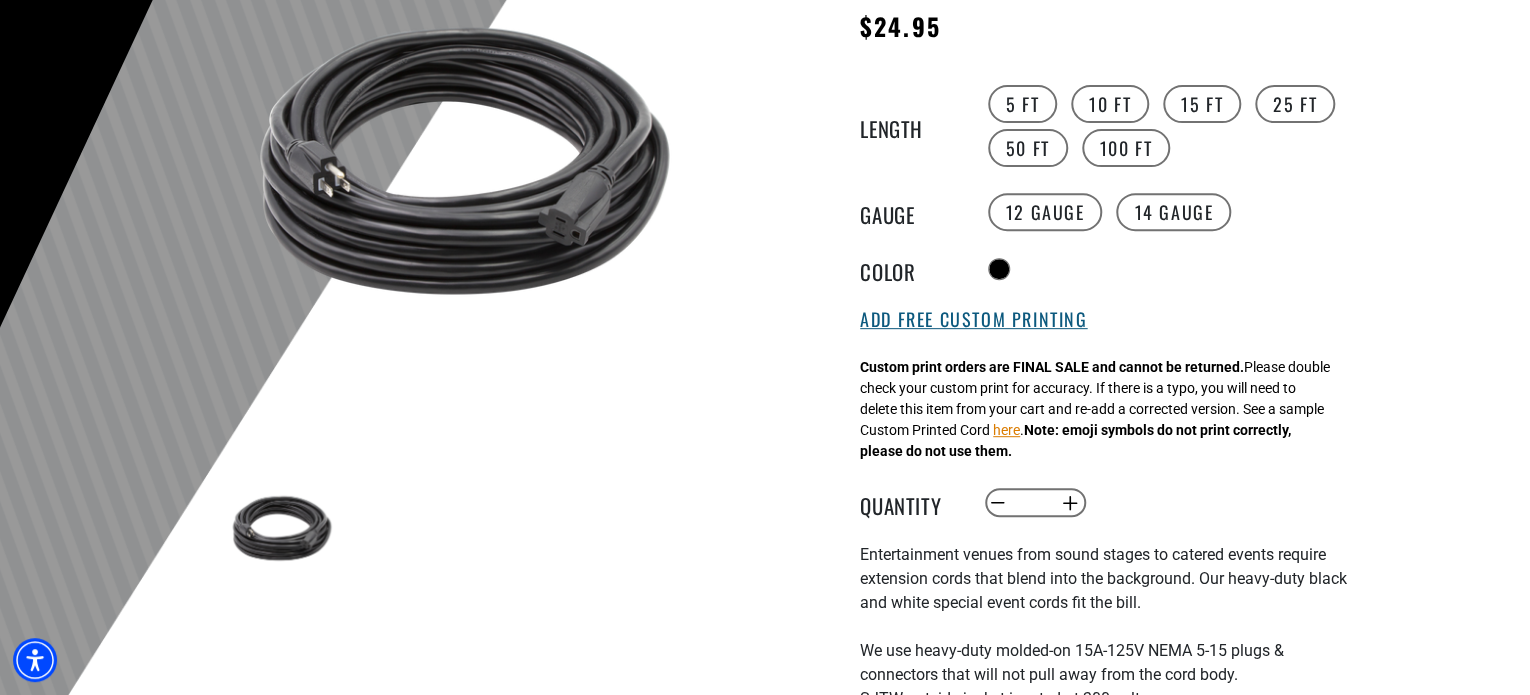 click on "Add Free Custom Printing" at bounding box center [973, 320] 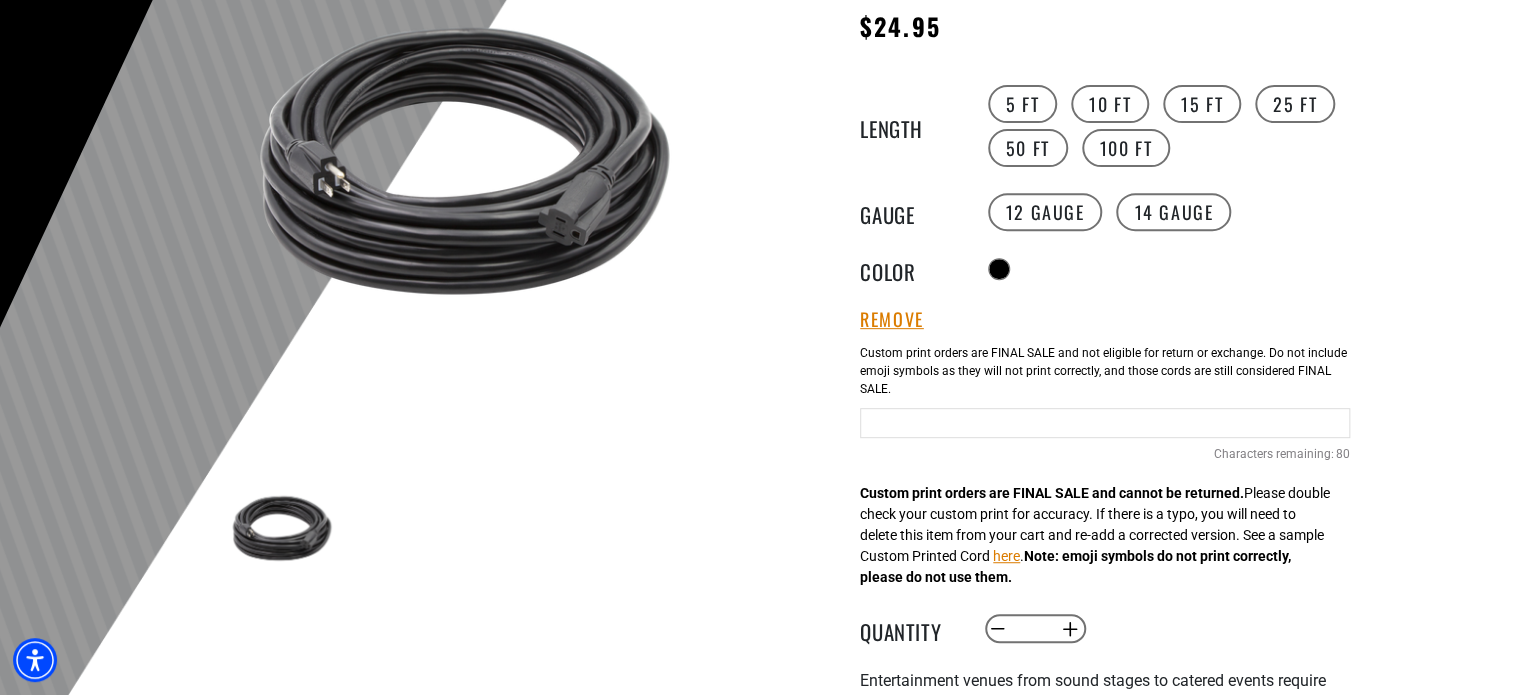 click at bounding box center (1105, 423) 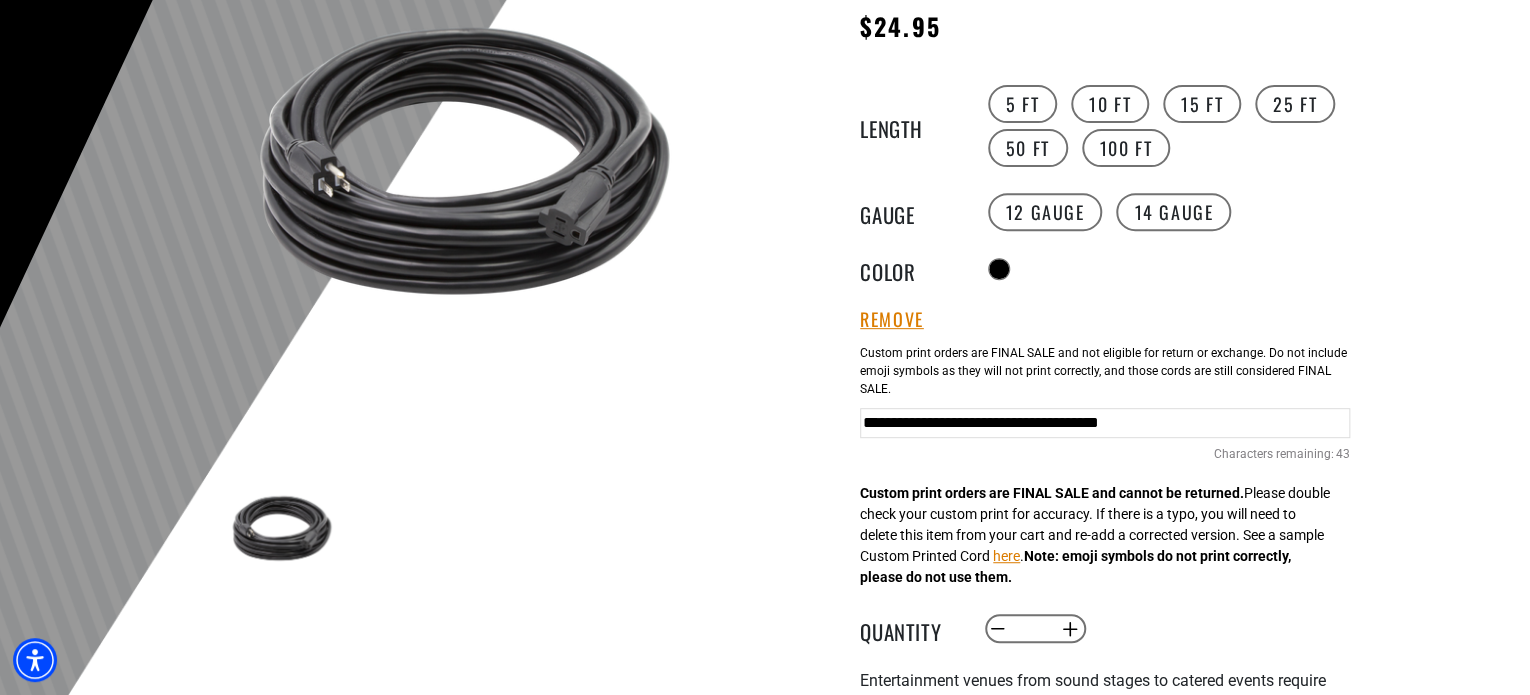 scroll, scrollTop: 0, scrollLeft: 155, axis: horizontal 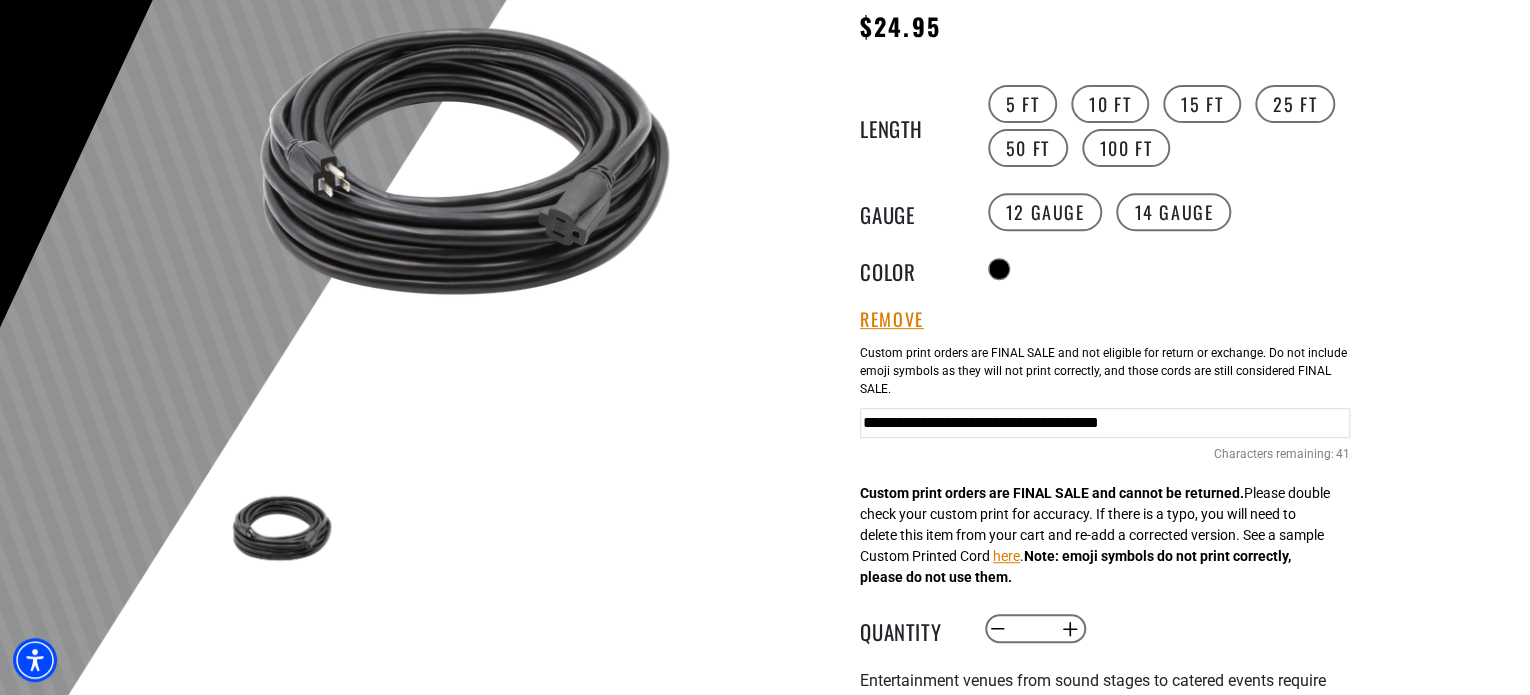 type on "**********" 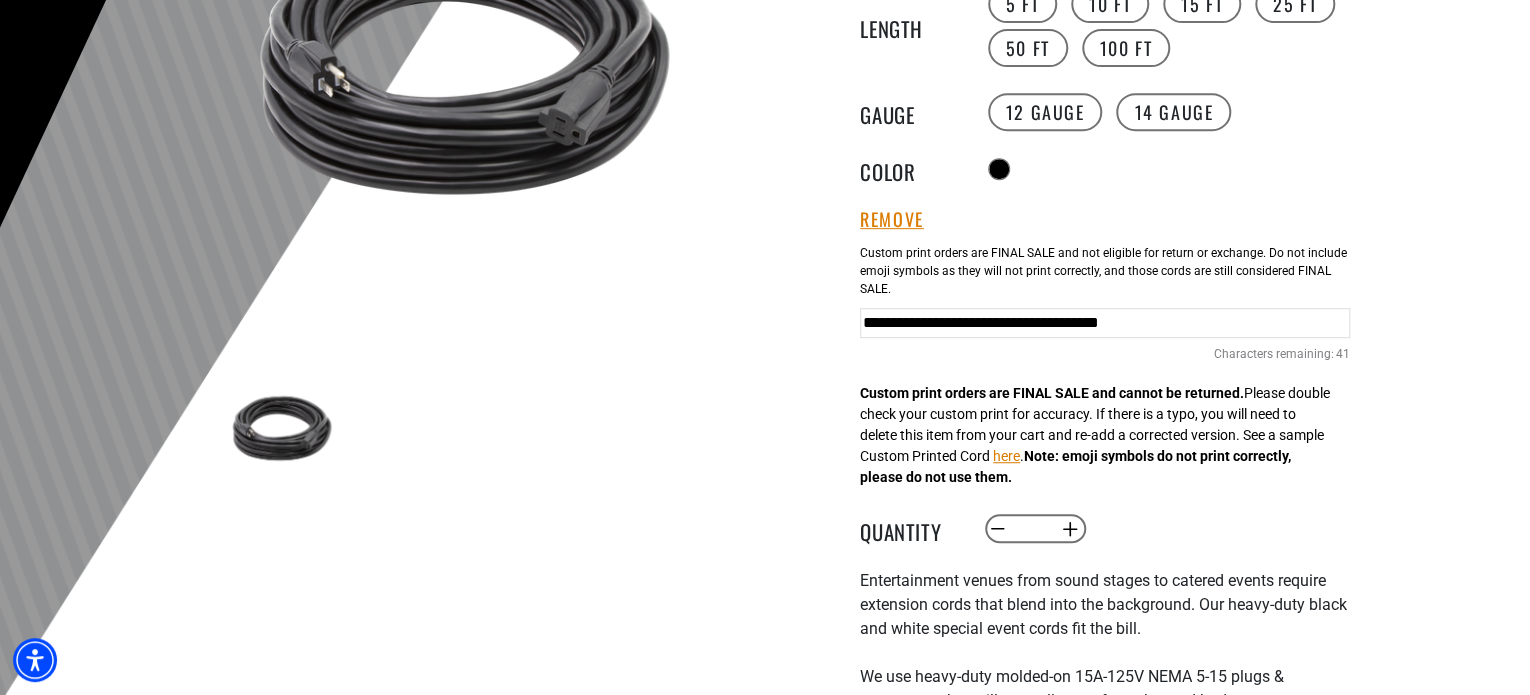 click on "**********" at bounding box center [1105, 323] 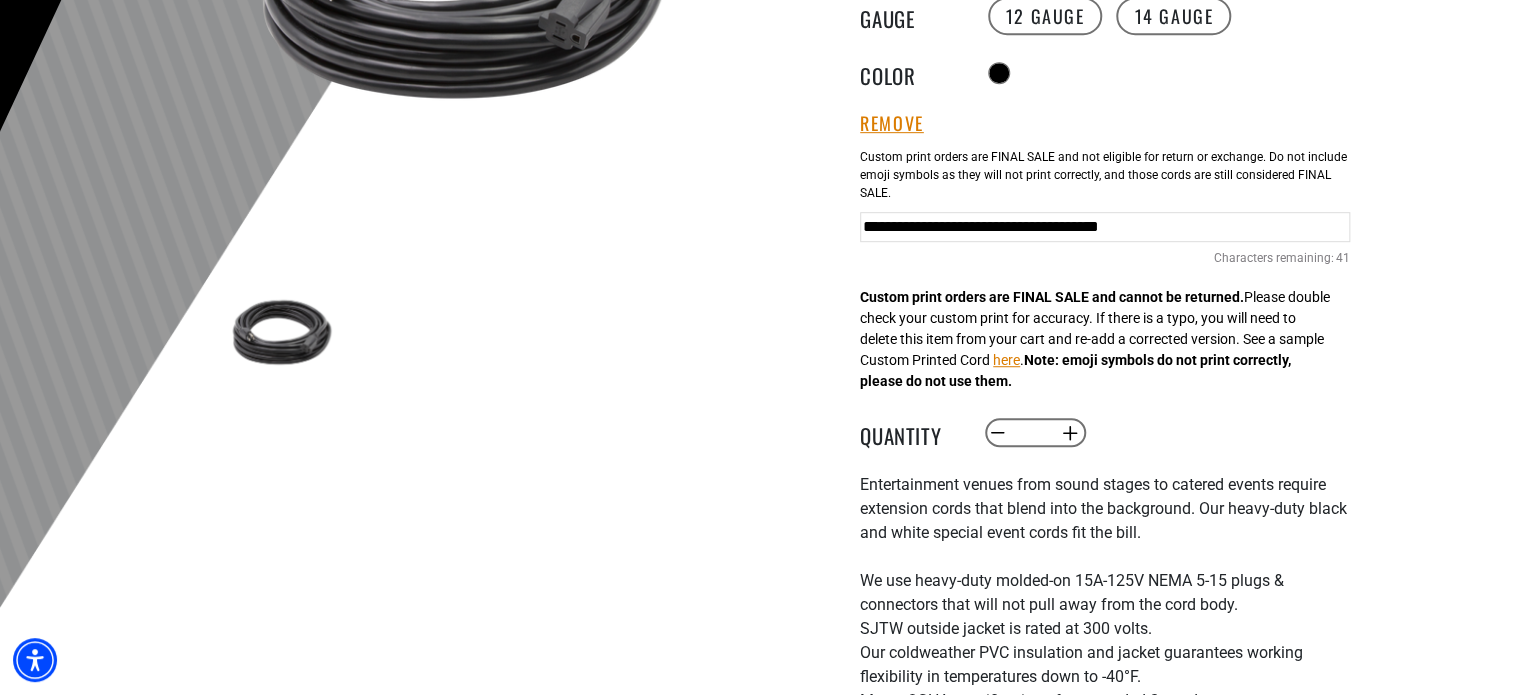 scroll, scrollTop: 500, scrollLeft: 0, axis: vertical 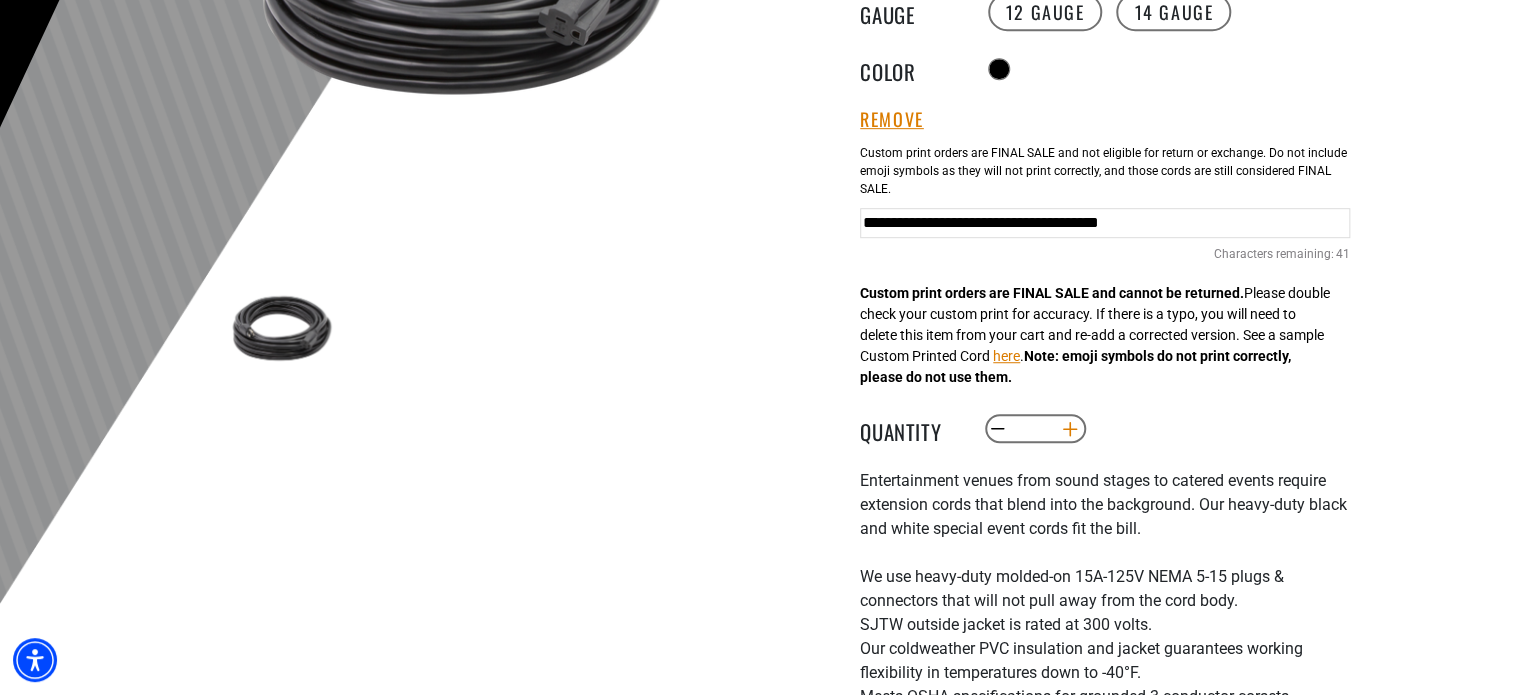 click on "Increase quantity for Audio Visual Extension Cord" at bounding box center [1070, 429] 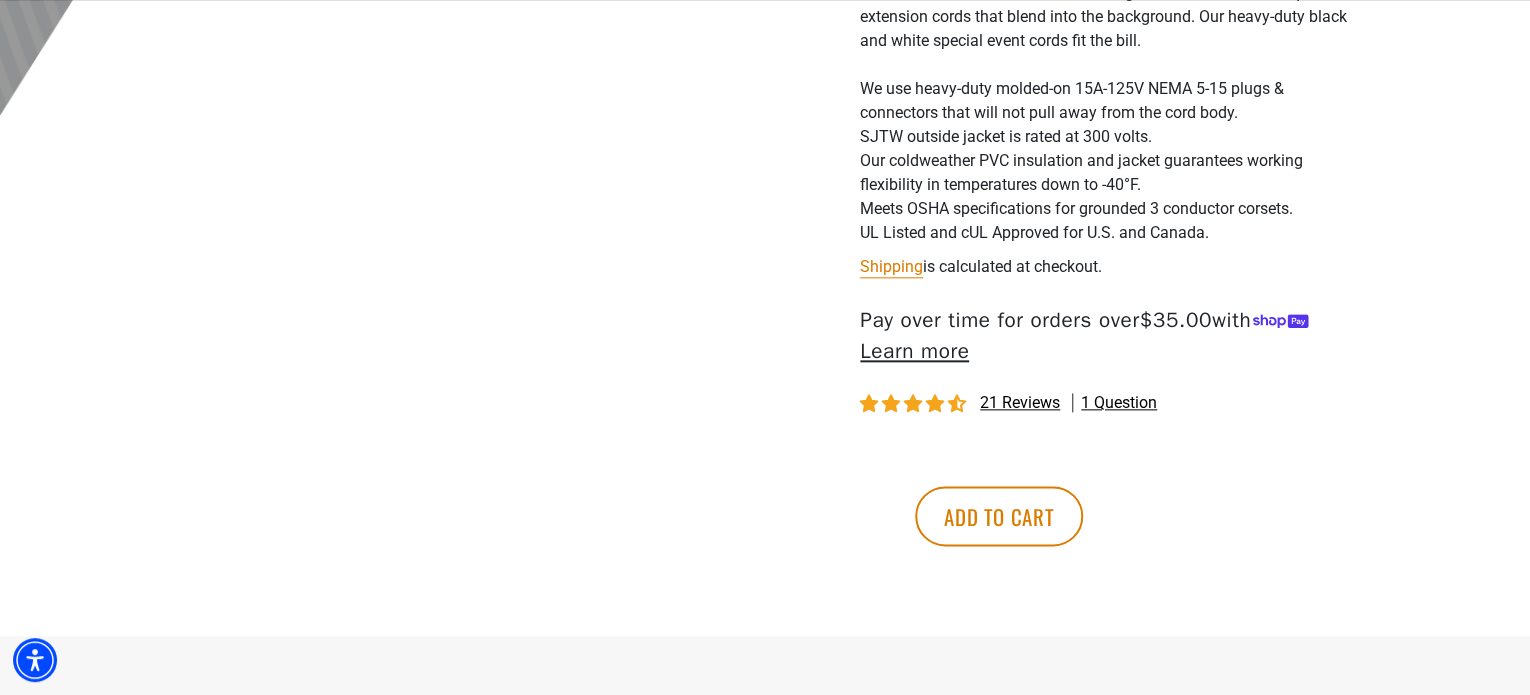 scroll, scrollTop: 1100, scrollLeft: 0, axis: vertical 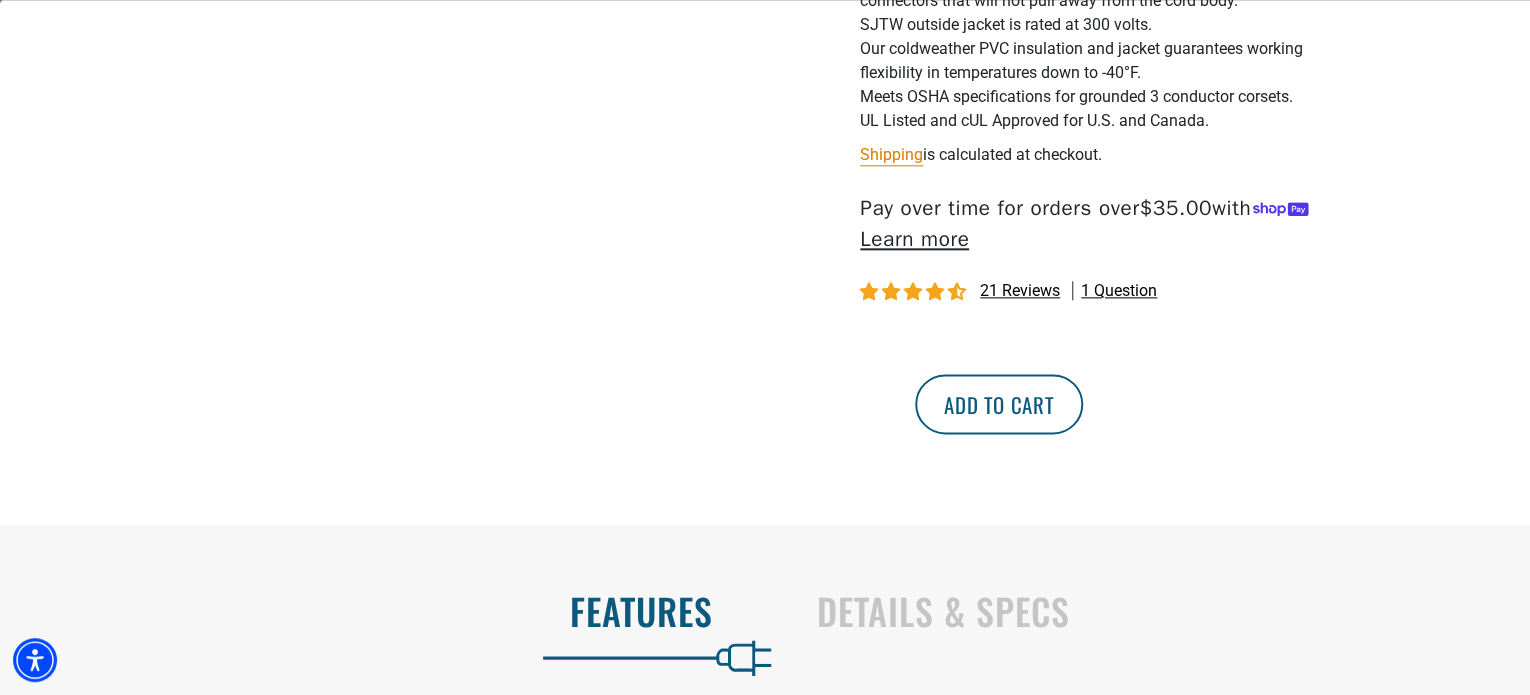 click on "Add to cart" at bounding box center (999, 404) 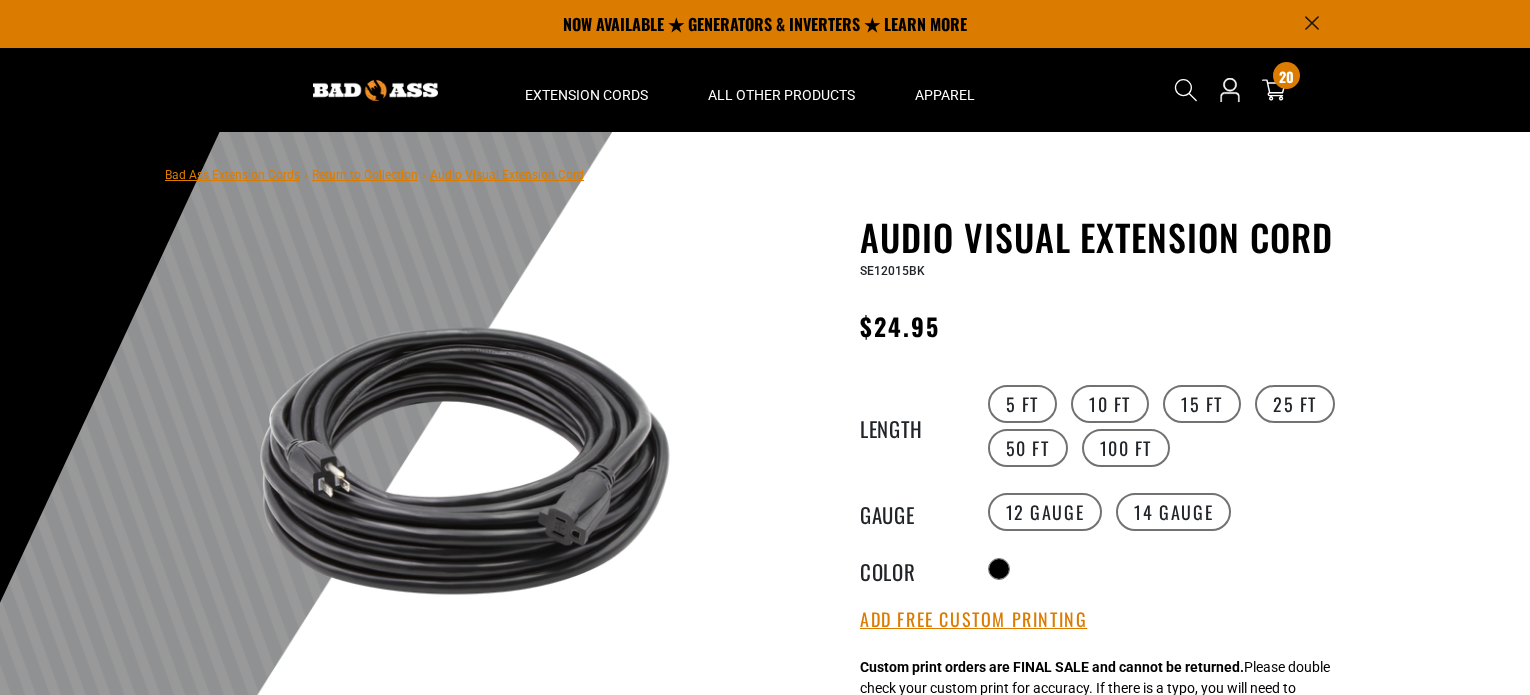 scroll, scrollTop: 0, scrollLeft: 0, axis: both 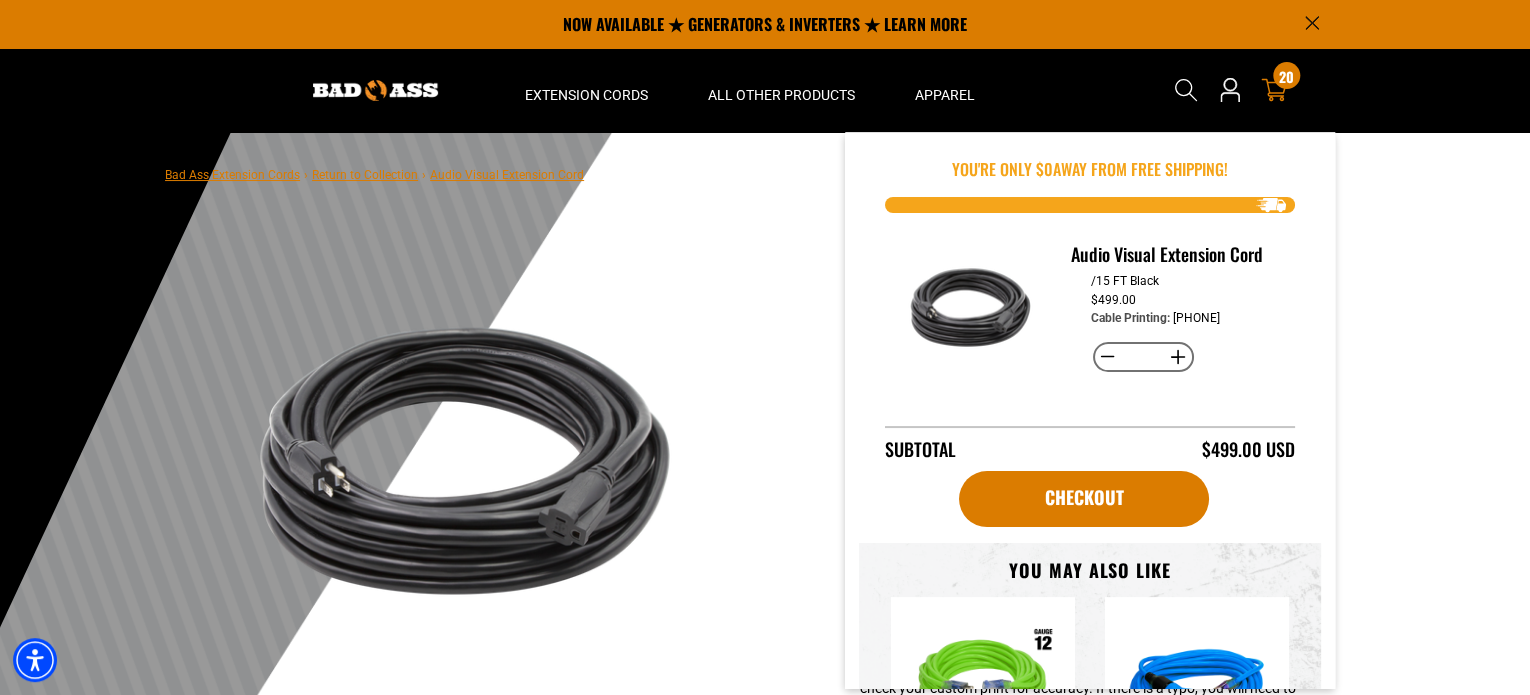 click 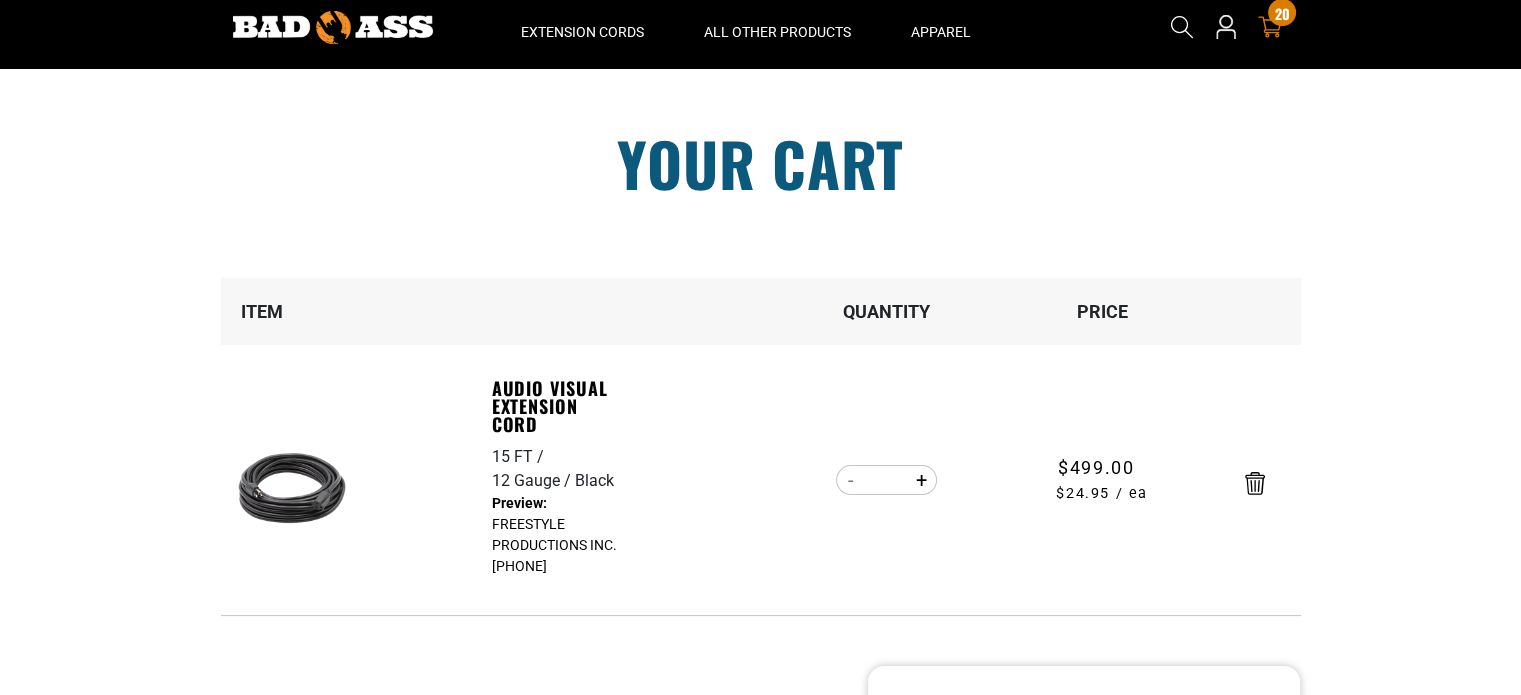 scroll, scrollTop: 200, scrollLeft: 0, axis: vertical 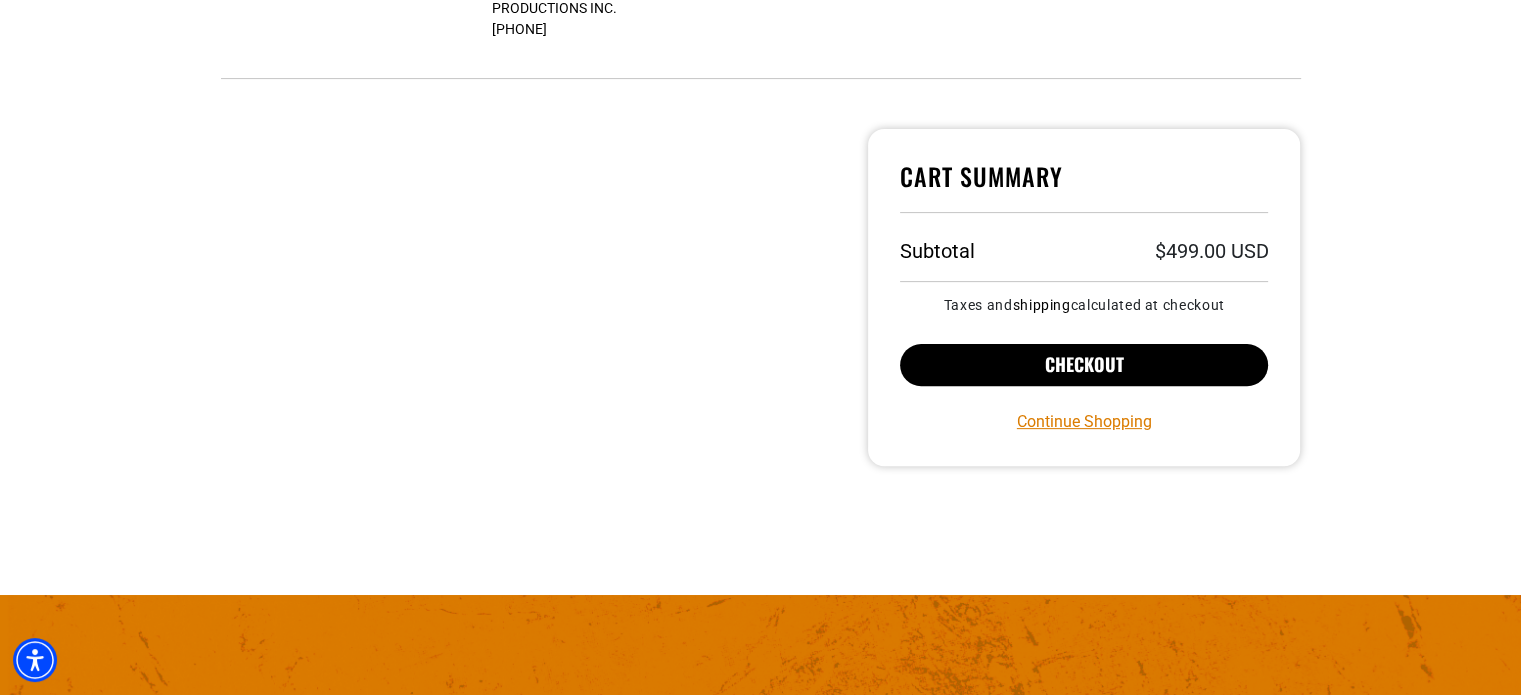 click on "Checkout" at bounding box center [1084, 365] 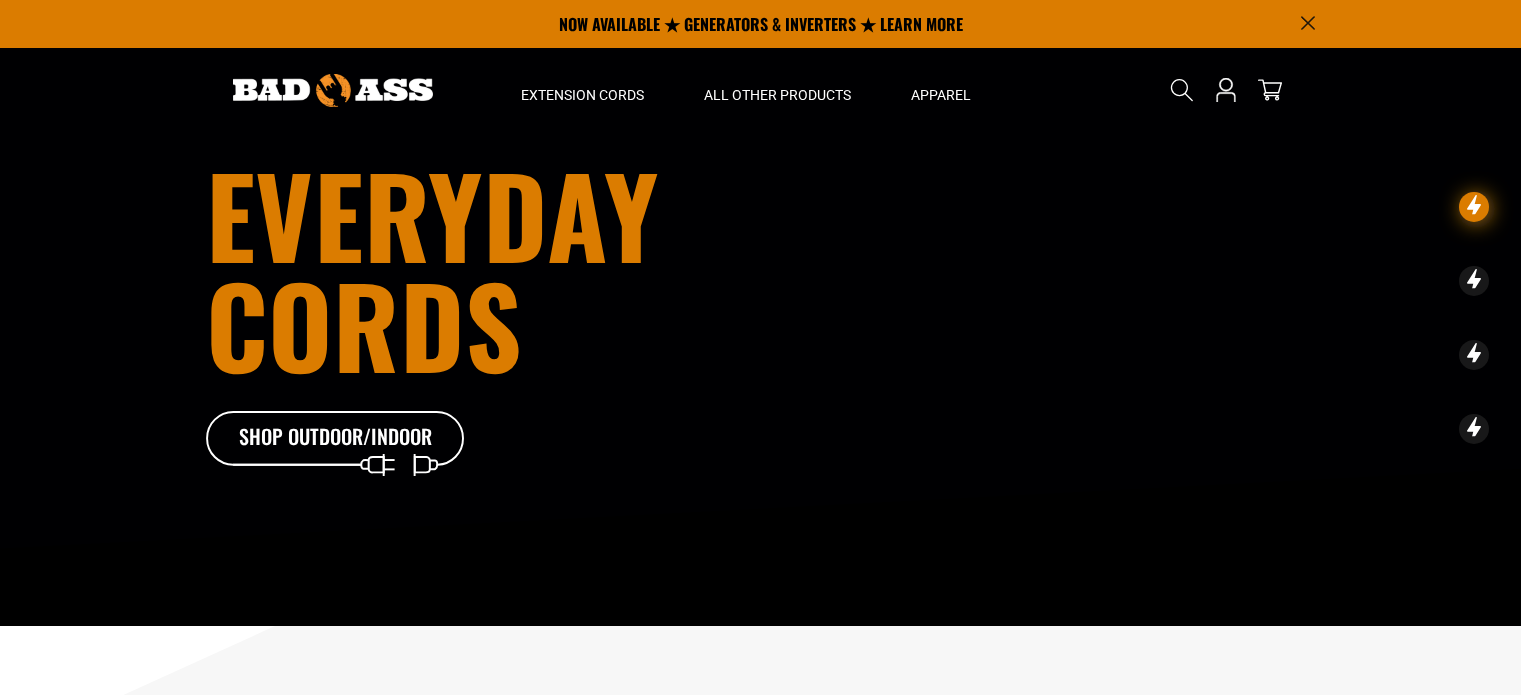 scroll, scrollTop: 0, scrollLeft: 0, axis: both 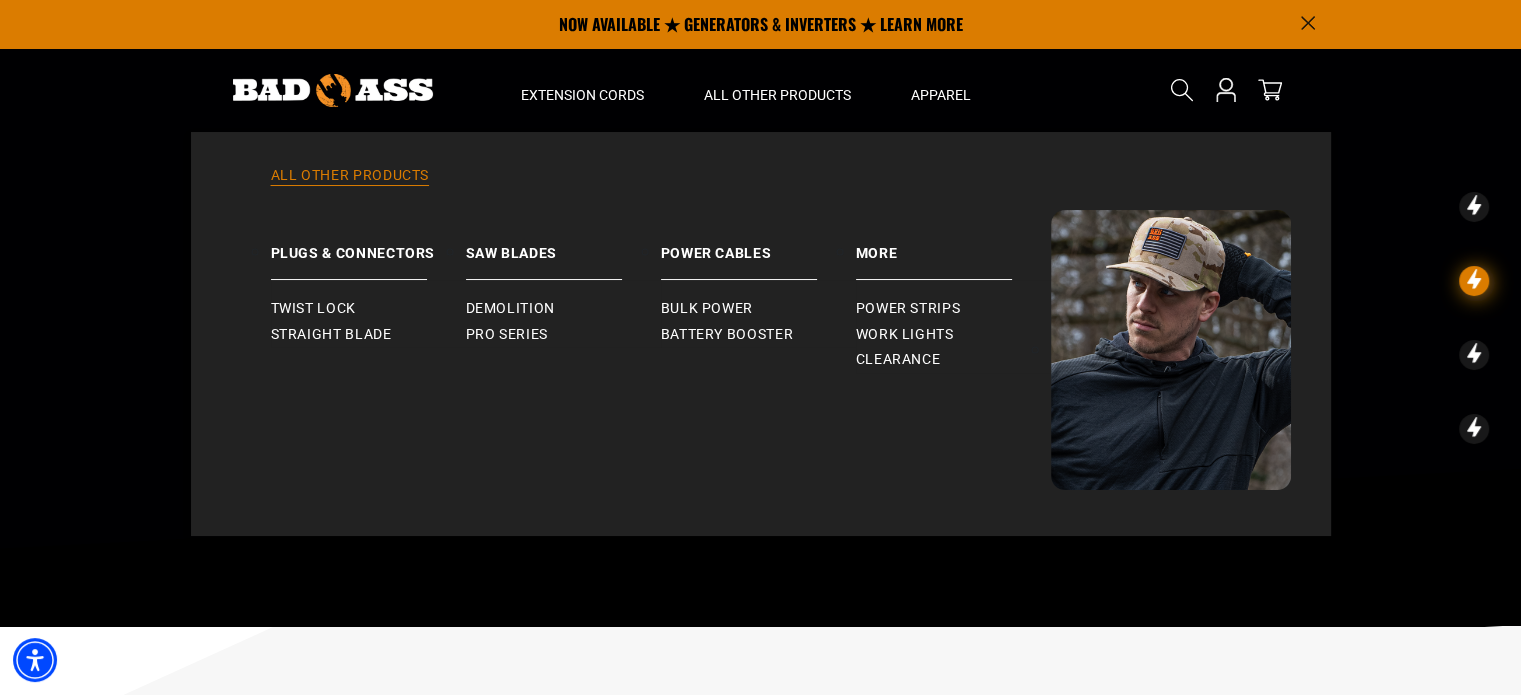 click on "All Other Products" at bounding box center [761, 188] 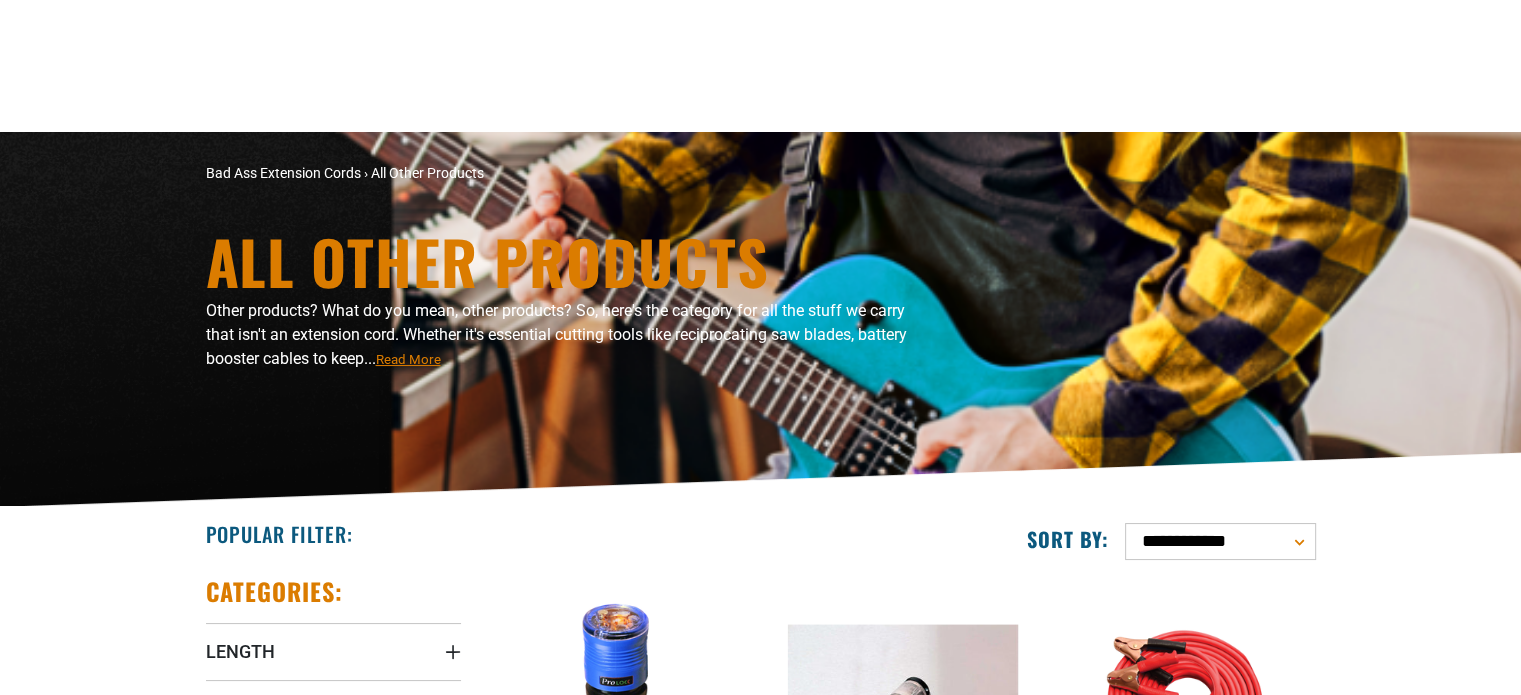 scroll, scrollTop: 300, scrollLeft: 0, axis: vertical 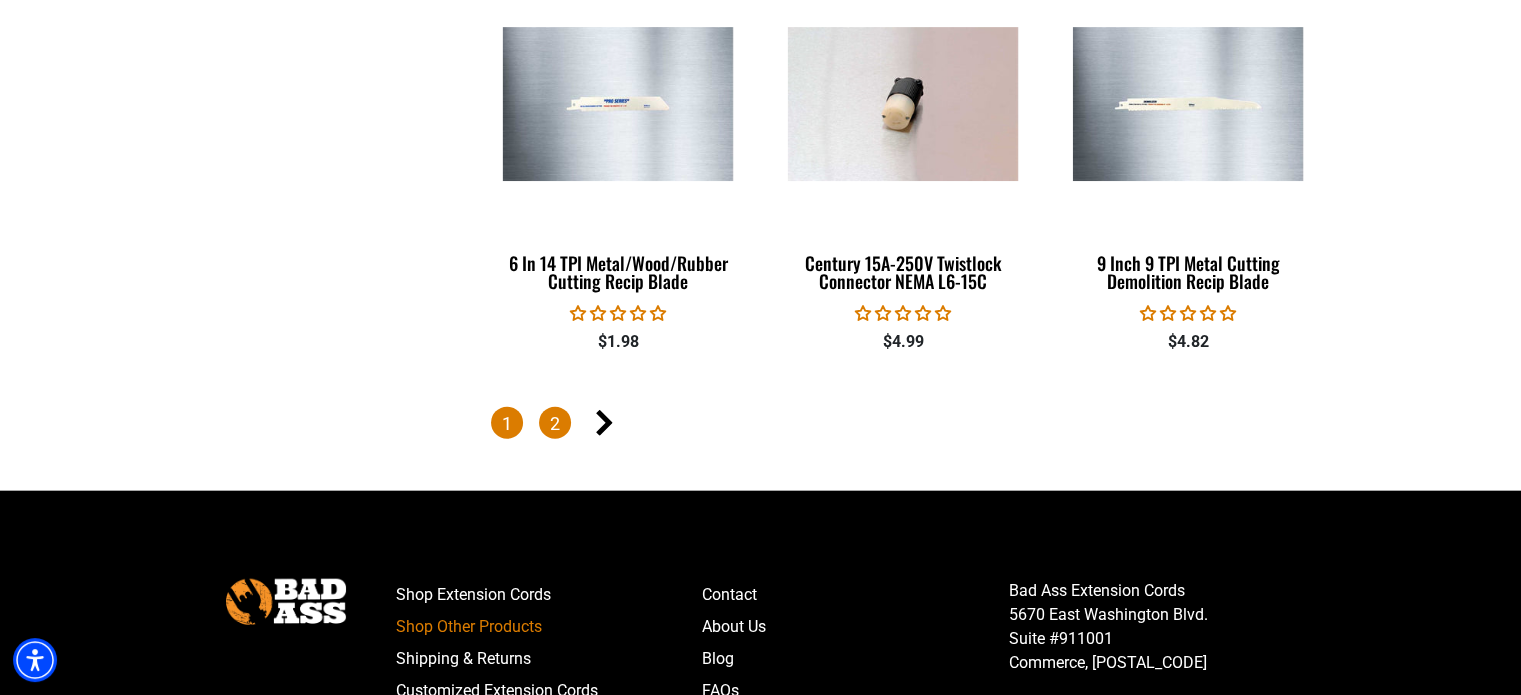 click on "2" at bounding box center [555, 423] 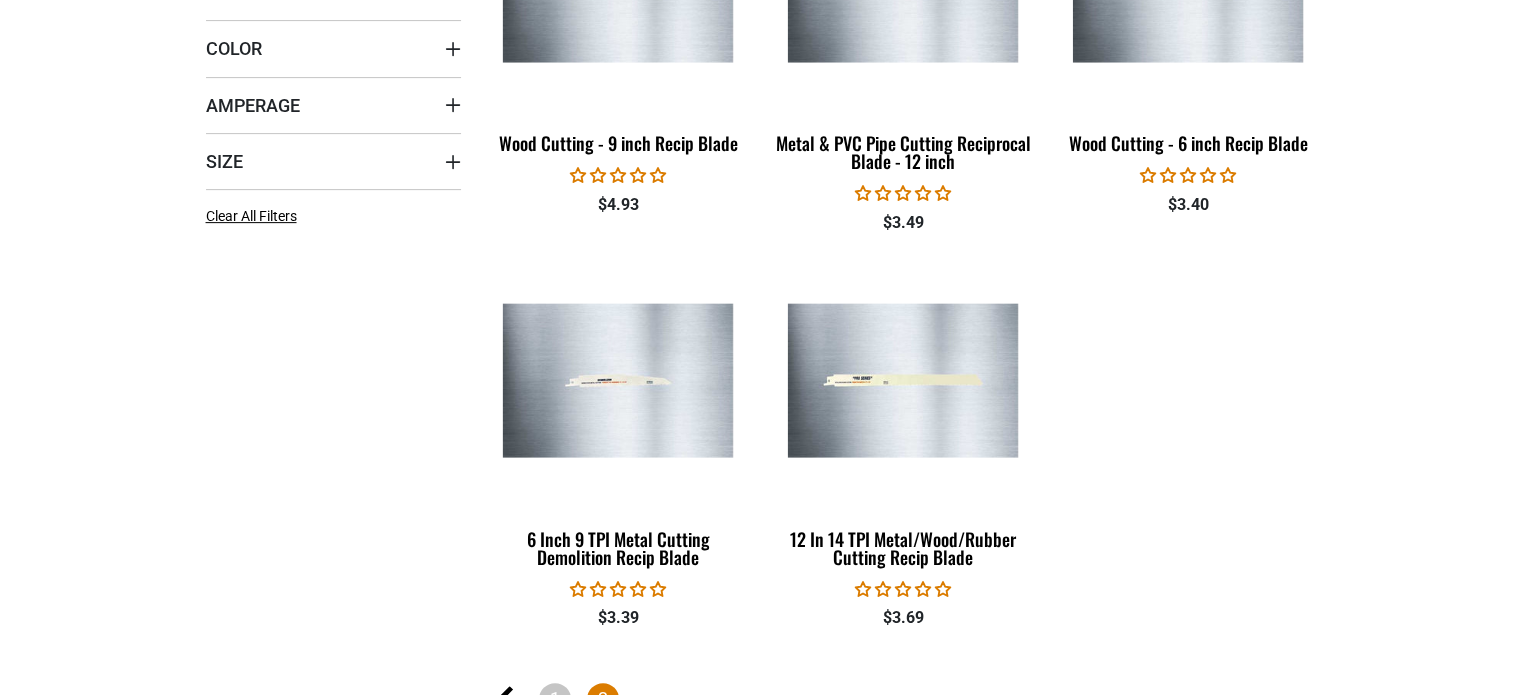 scroll, scrollTop: 902, scrollLeft: 0, axis: vertical 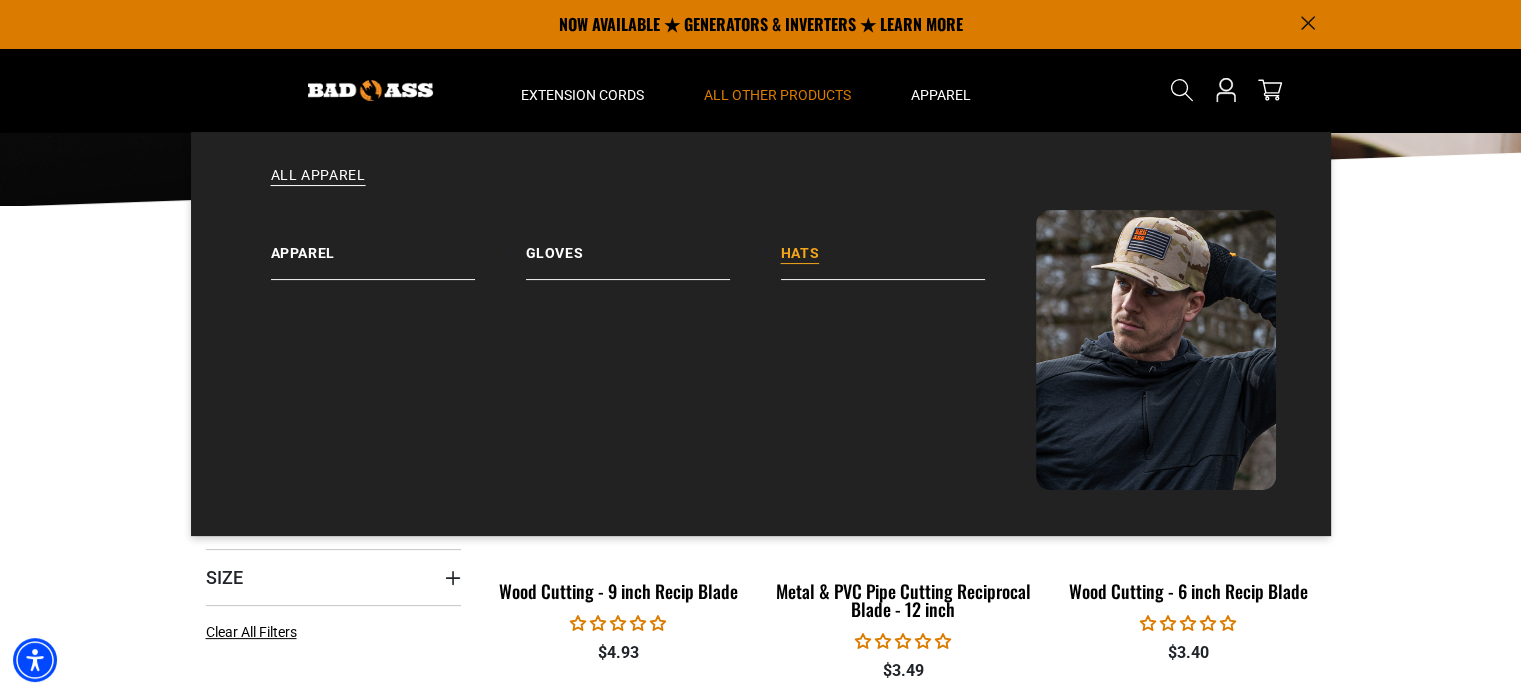click on "Hats" at bounding box center [908, 245] 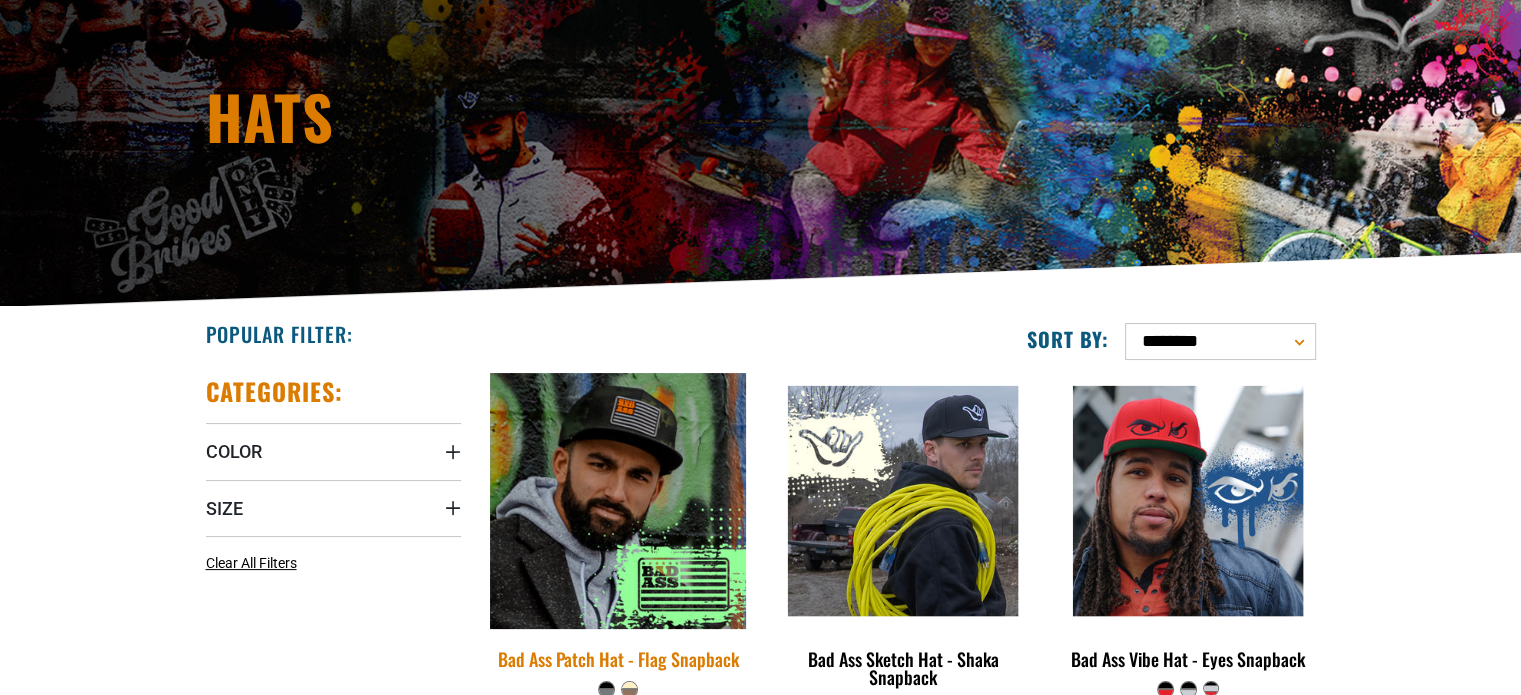scroll, scrollTop: 200, scrollLeft: 0, axis: vertical 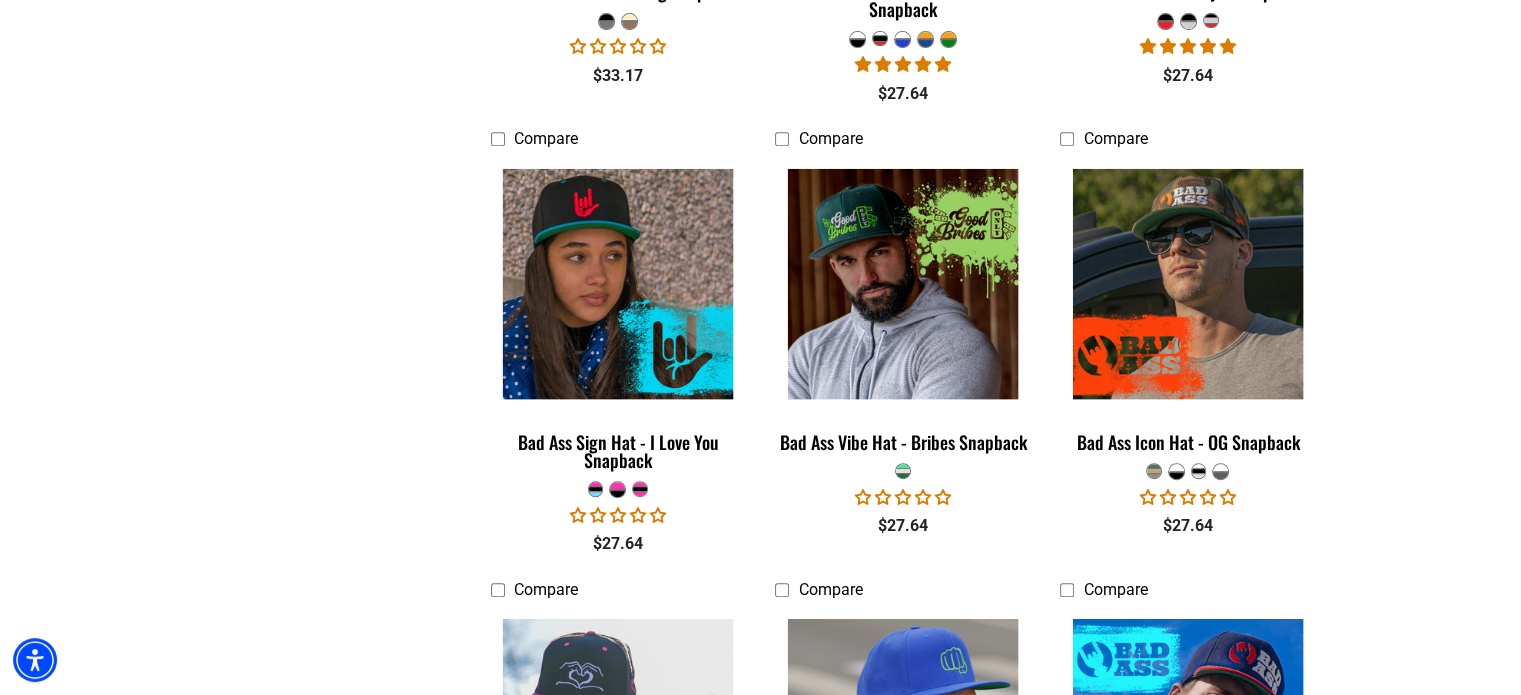 click at bounding box center (596, 493) 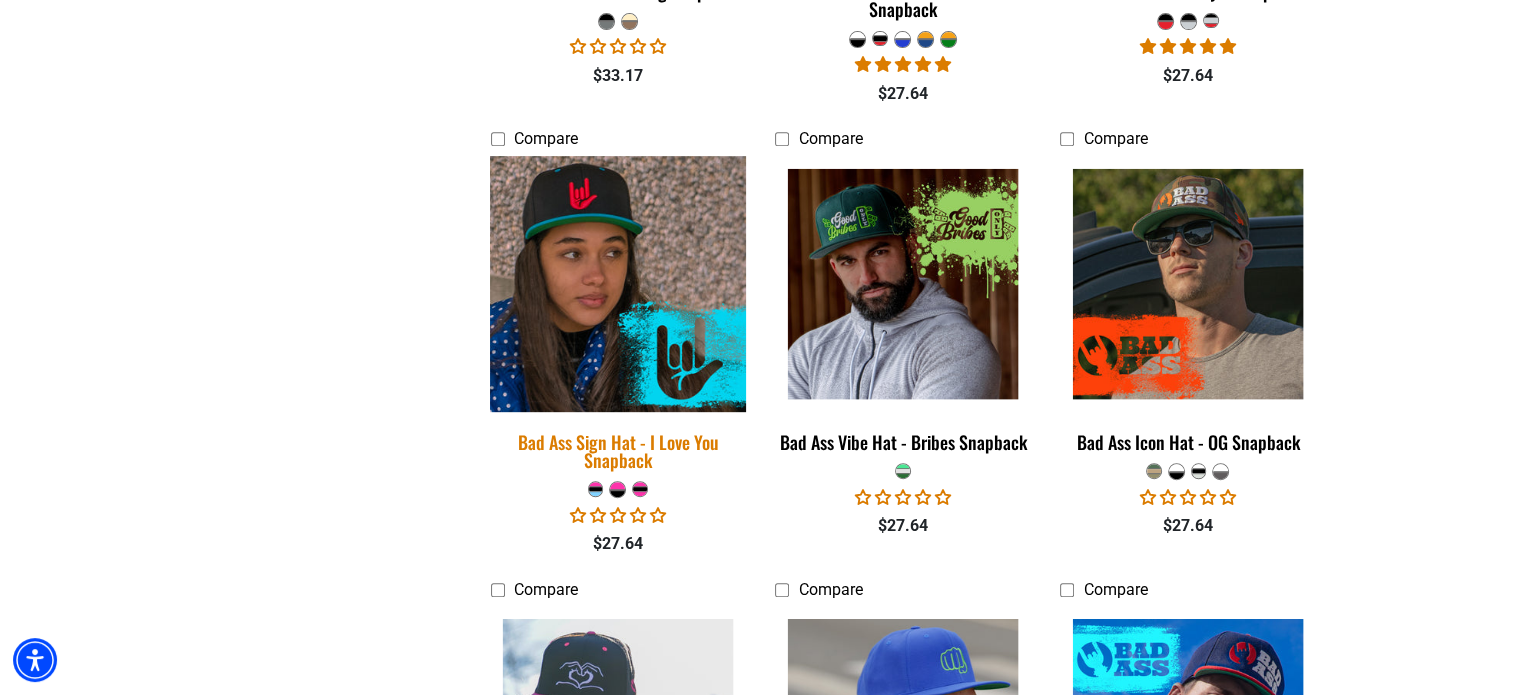 click at bounding box center [618, 284] 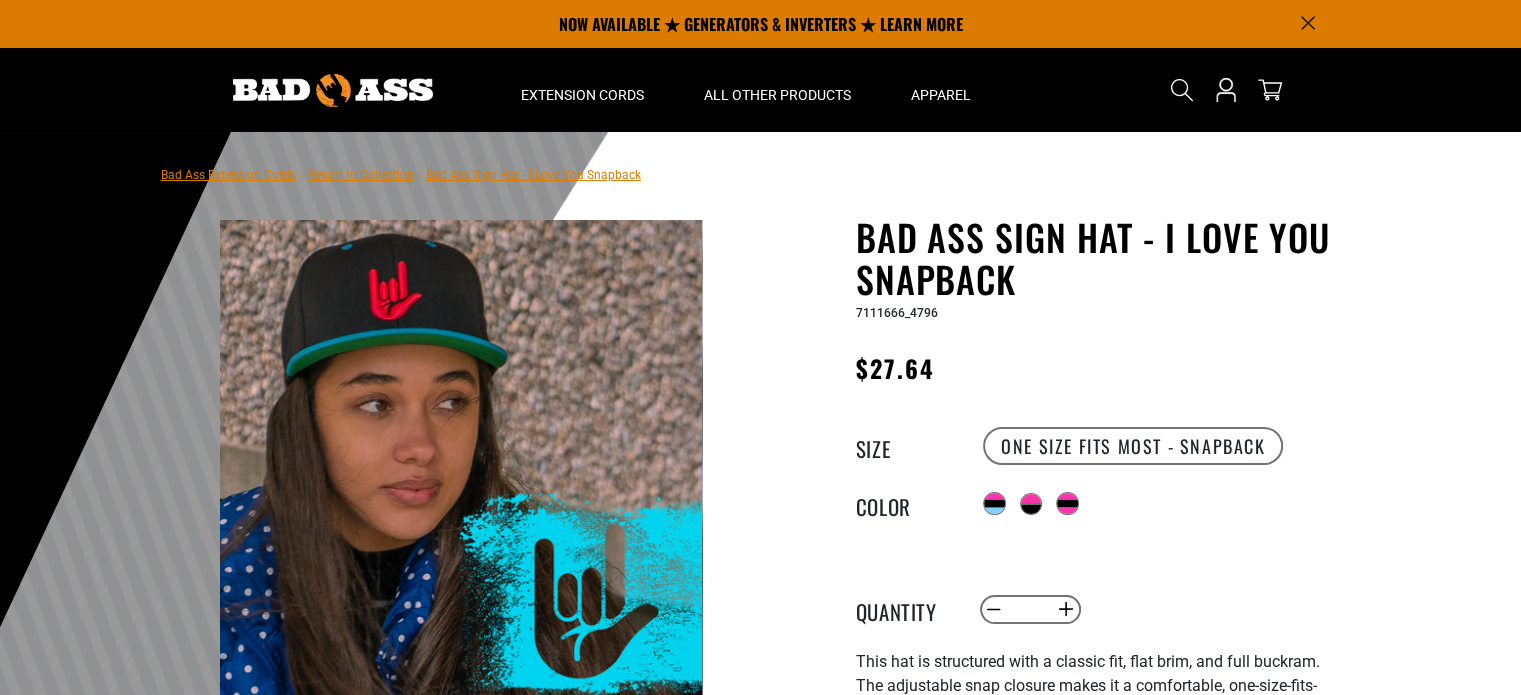 scroll, scrollTop: 100, scrollLeft: 0, axis: vertical 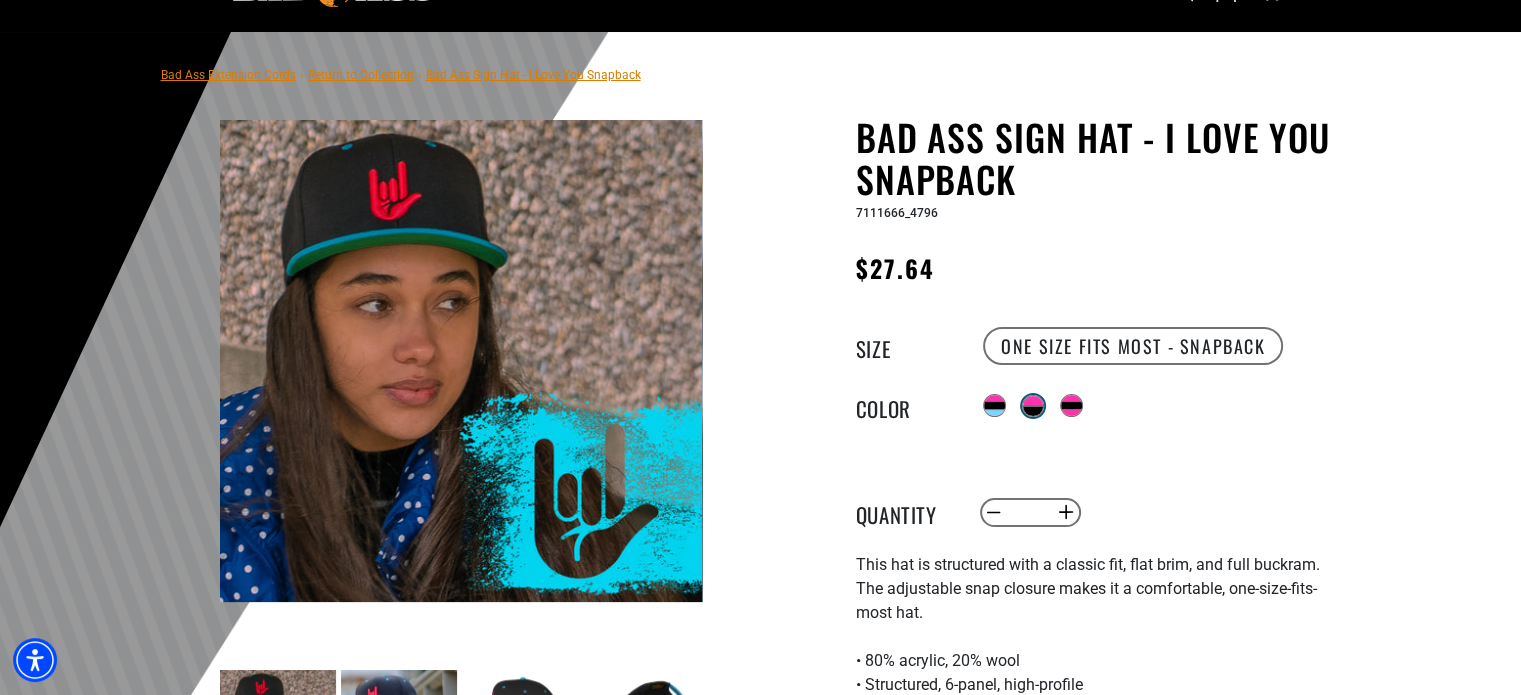 click at bounding box center [1033, 411] 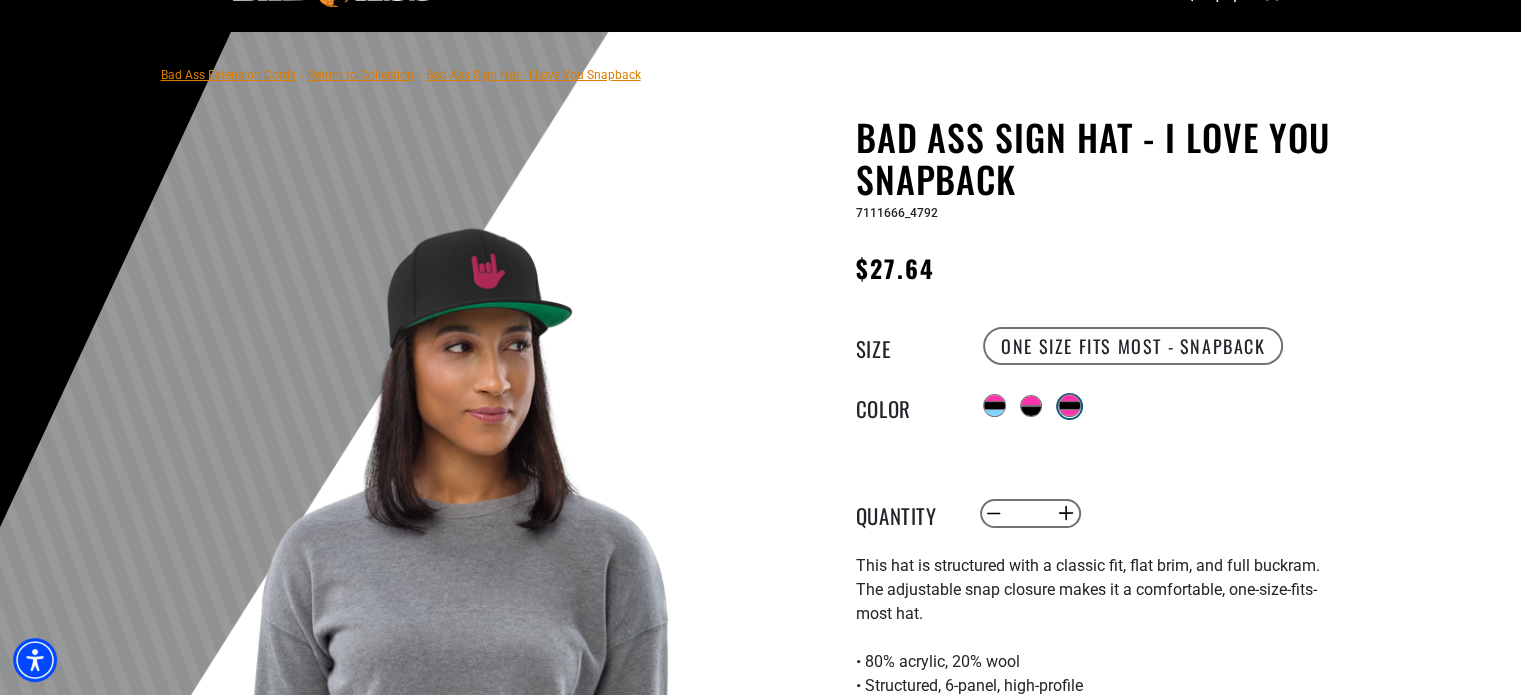 click at bounding box center (1069, 405) 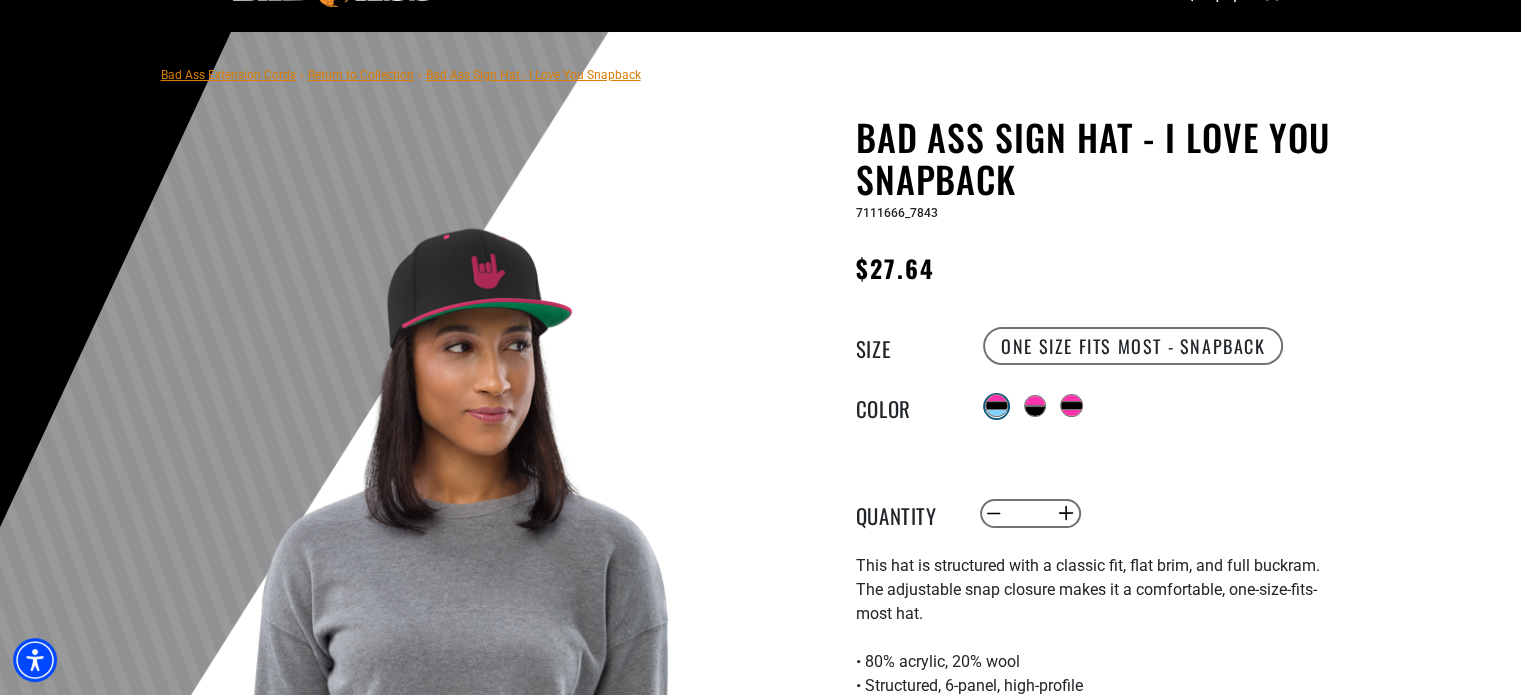 click at bounding box center [996, 405] 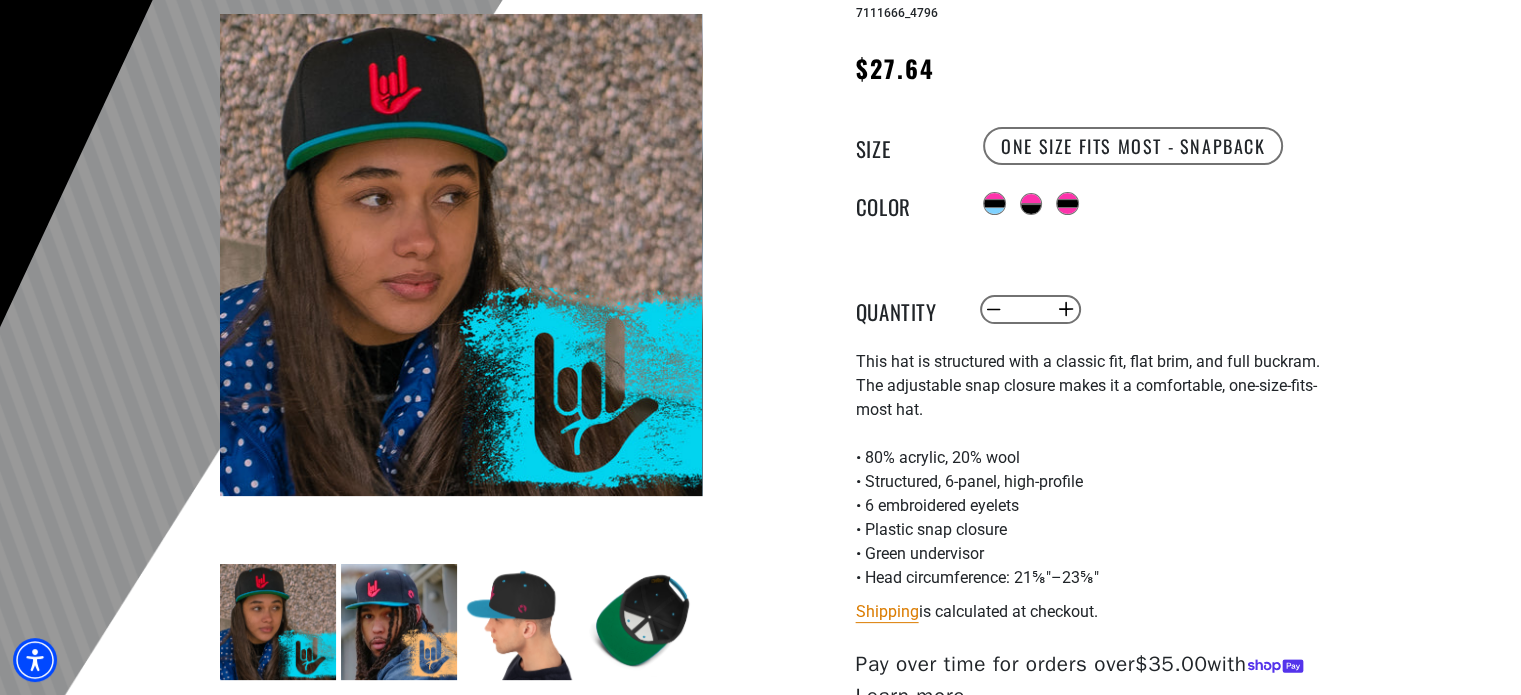 scroll, scrollTop: 400, scrollLeft: 0, axis: vertical 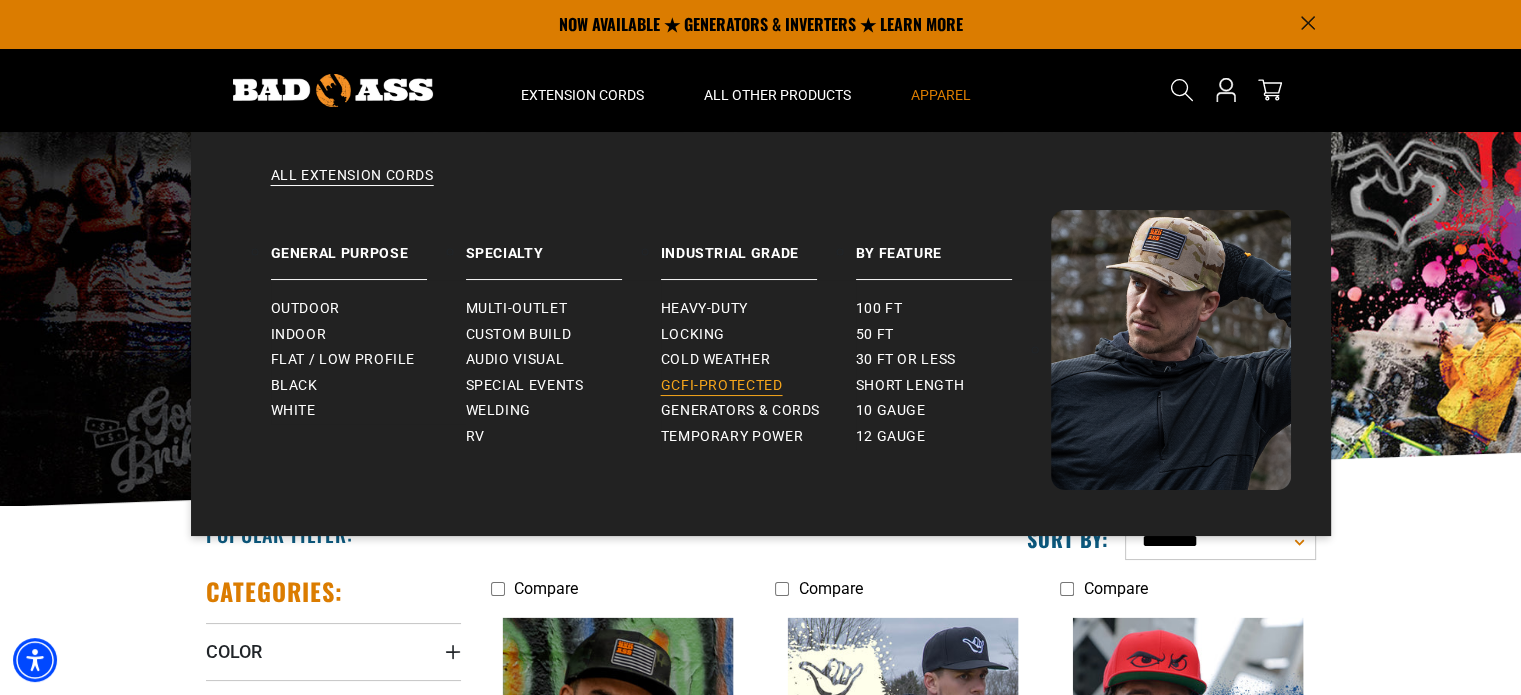 click on "GCFI-Protected" at bounding box center [722, 386] 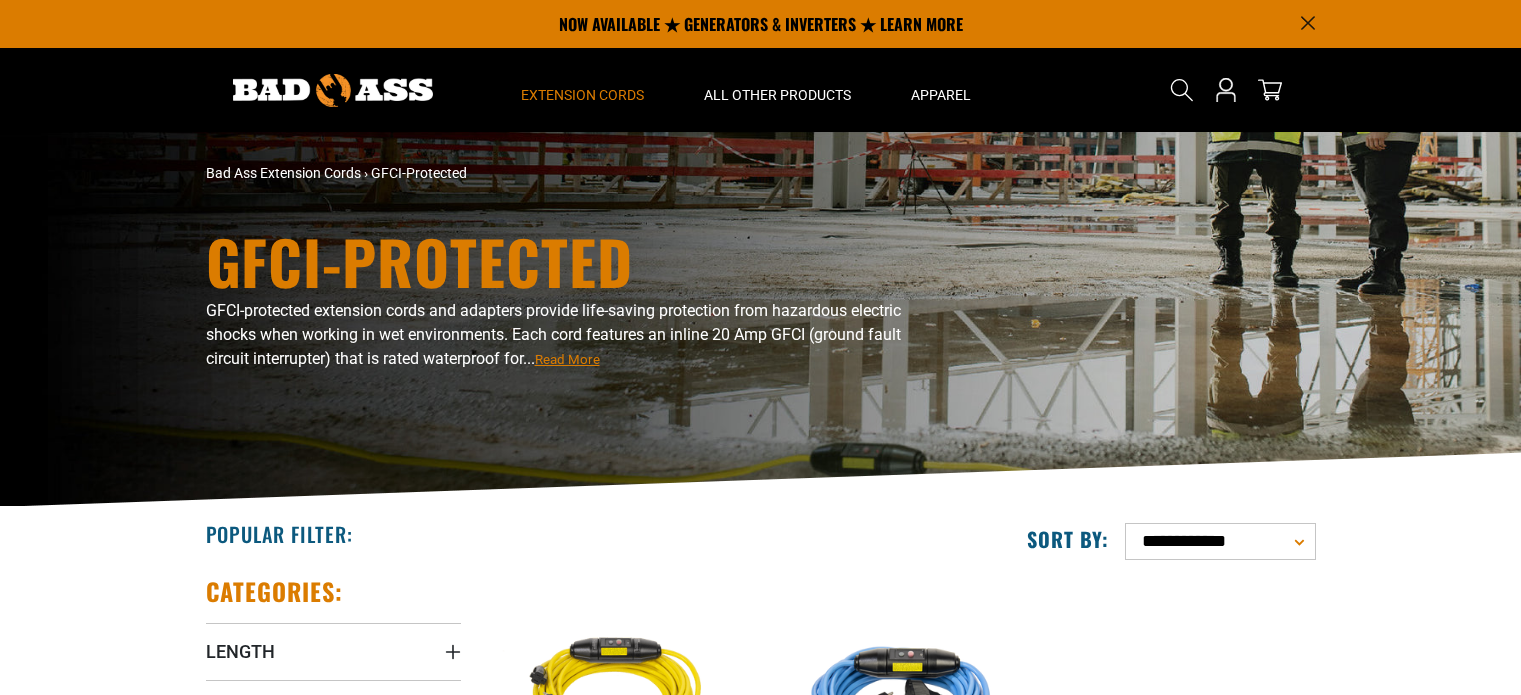 scroll, scrollTop: 0, scrollLeft: 0, axis: both 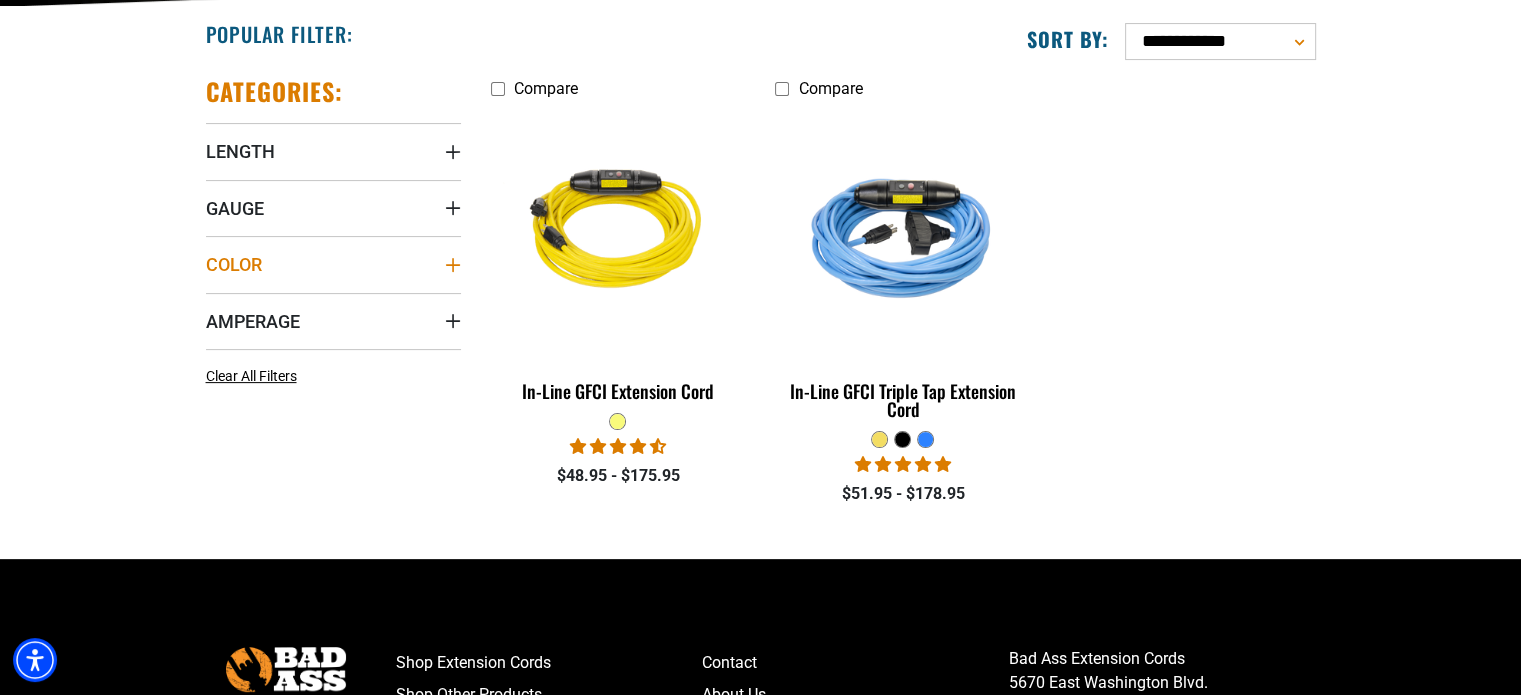 click on "Color" at bounding box center [333, 264] 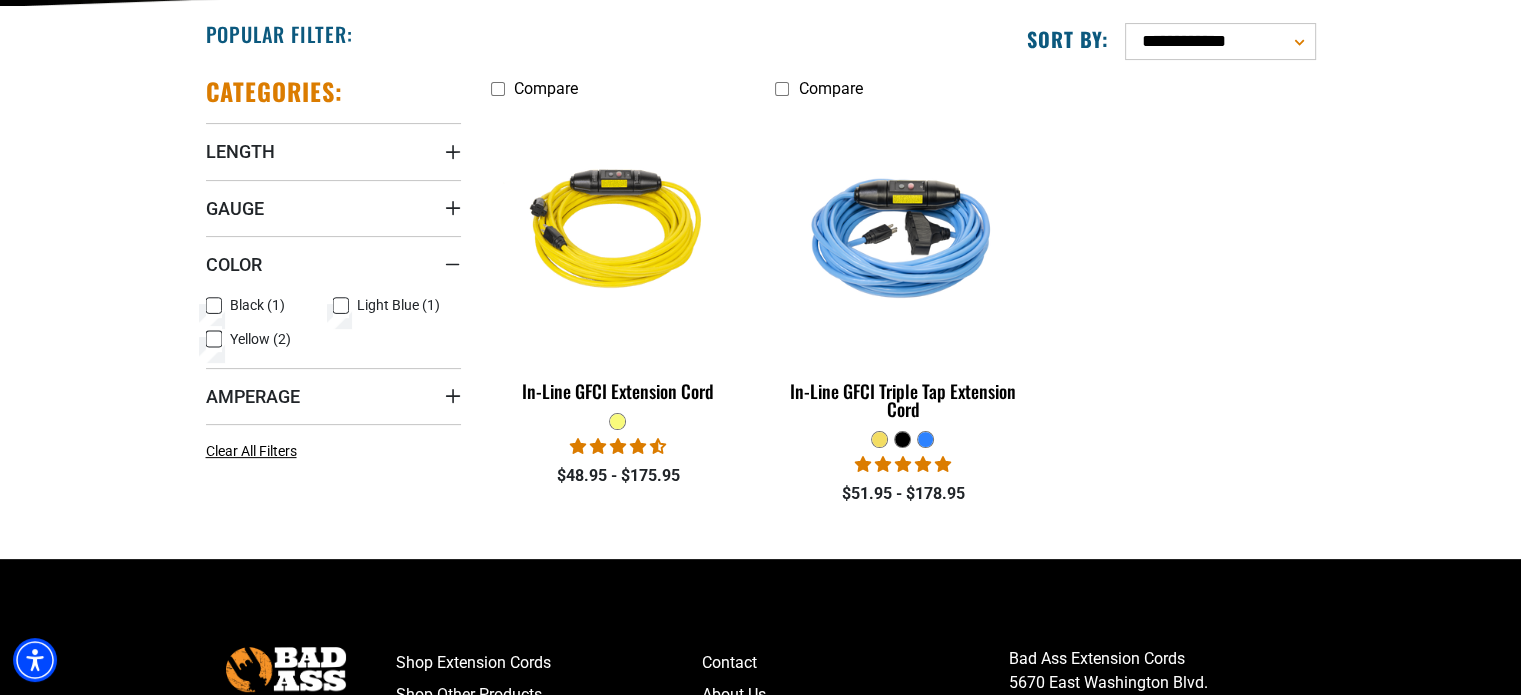 click on "Black (1)" at bounding box center (257, 305) 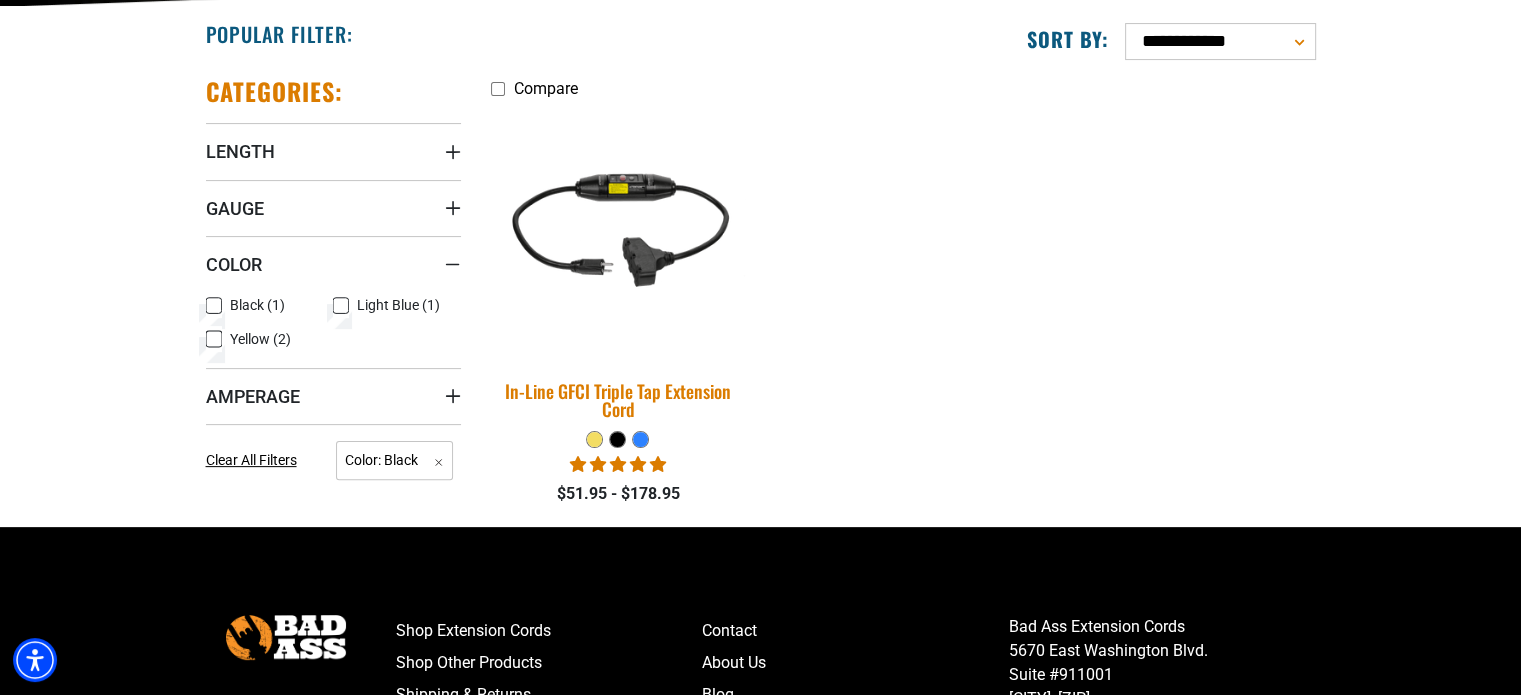 click at bounding box center (618, 233) 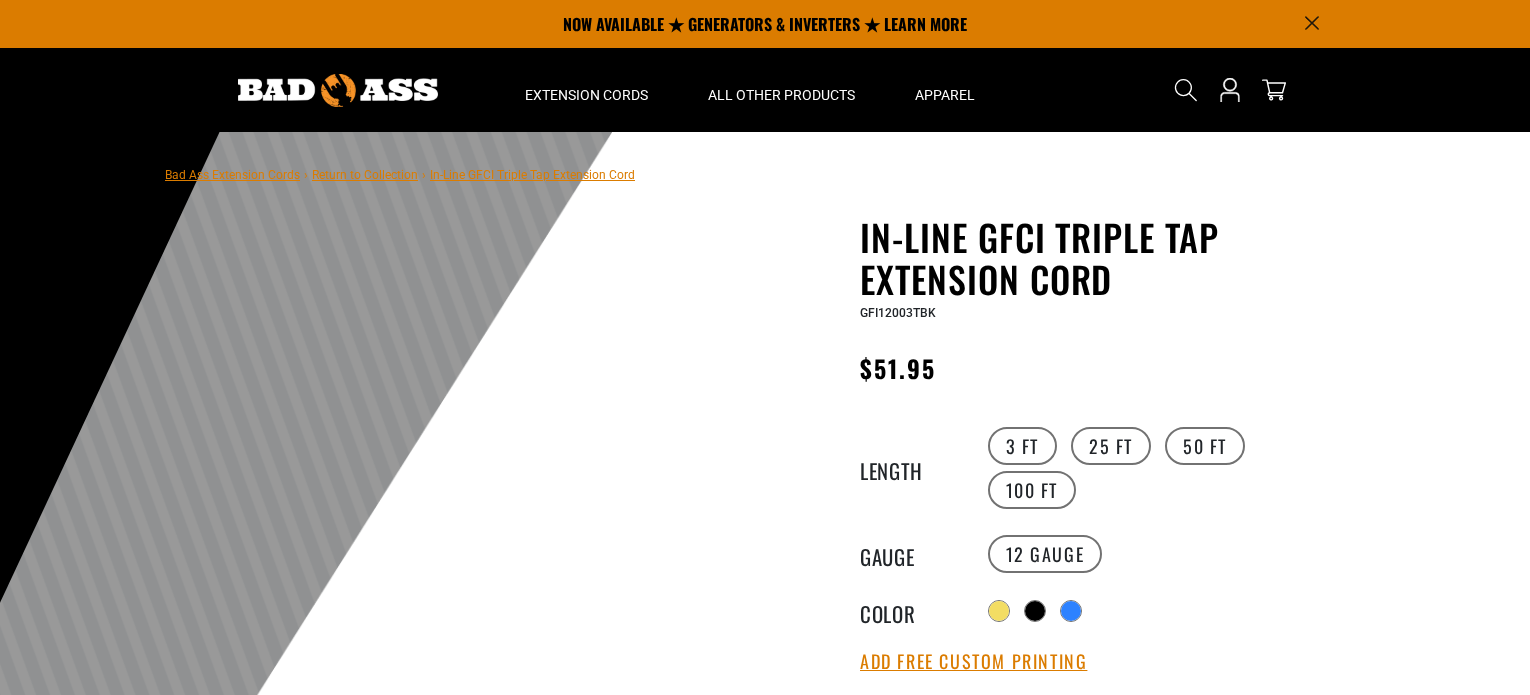 scroll, scrollTop: 0, scrollLeft: 0, axis: both 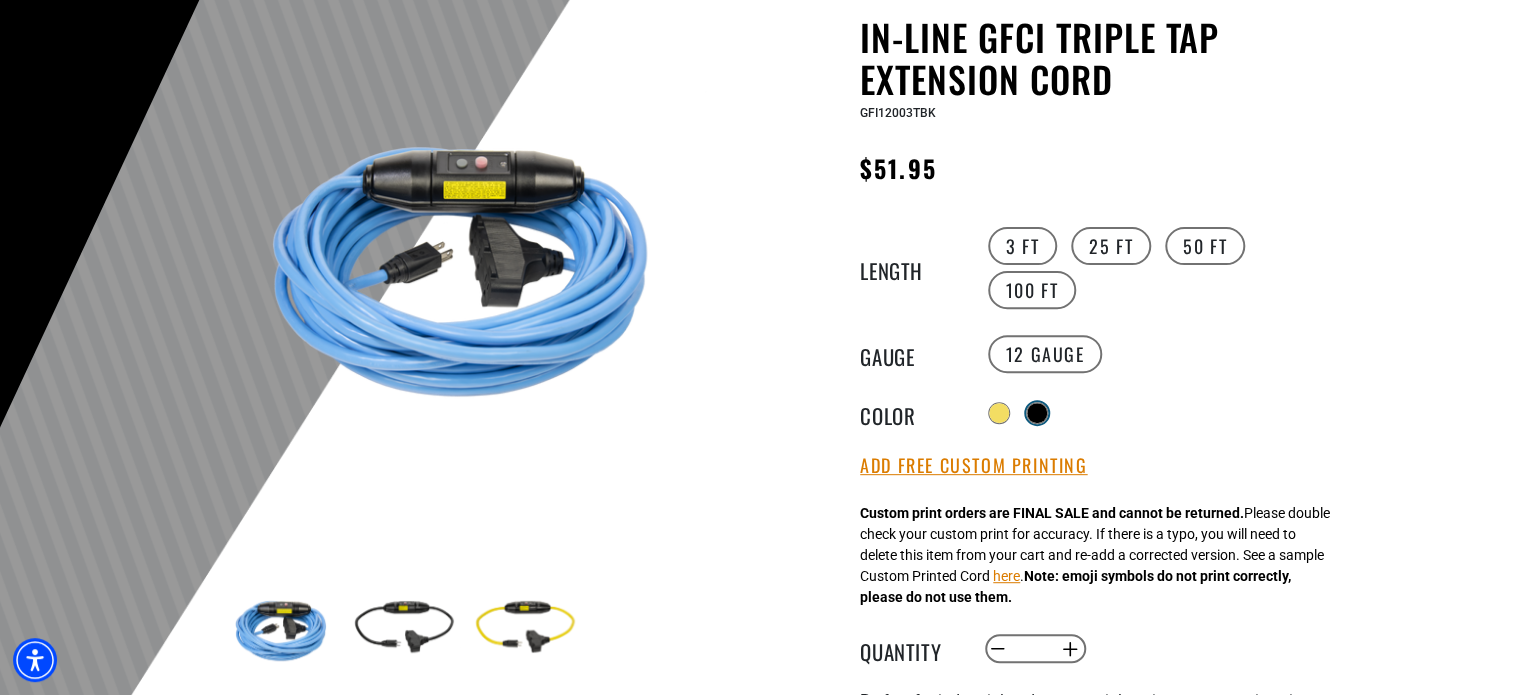 click at bounding box center [1037, 413] 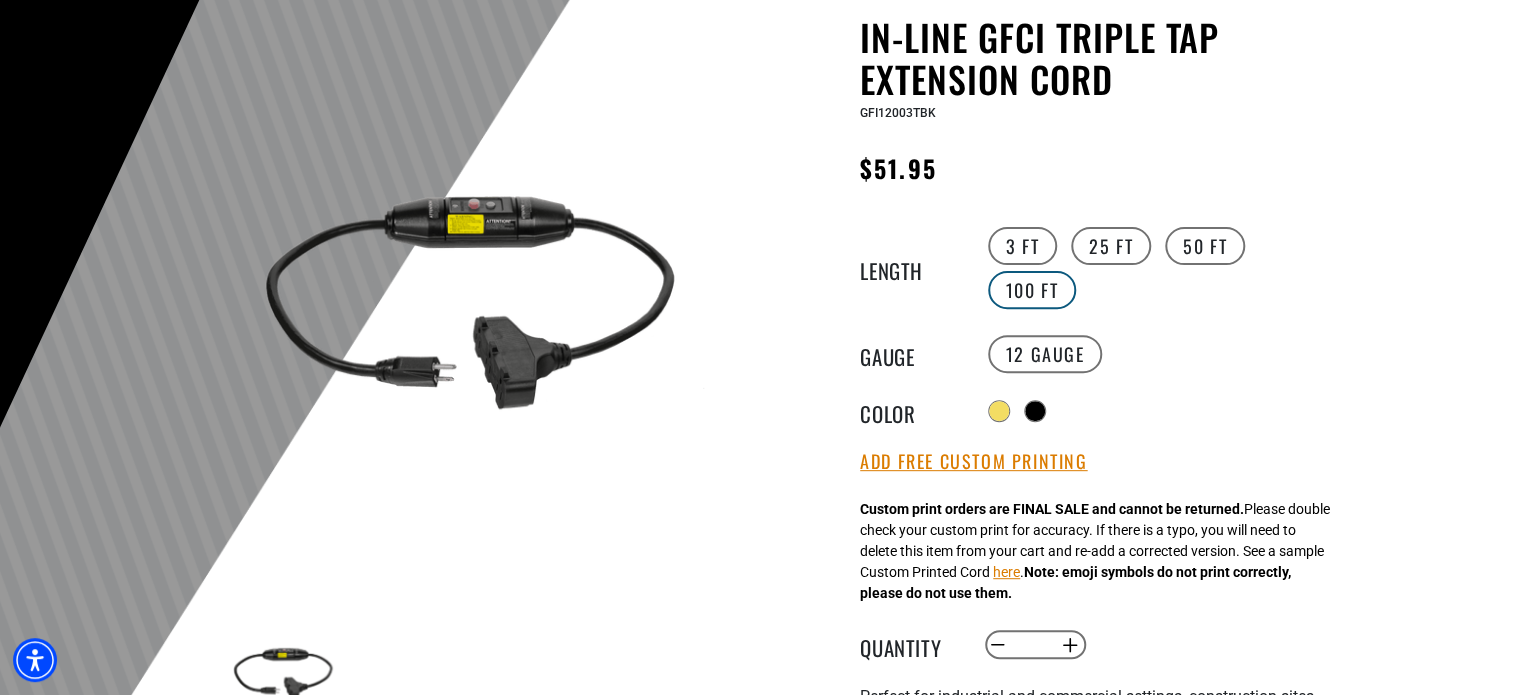 click on "100 FT" at bounding box center (1032, 290) 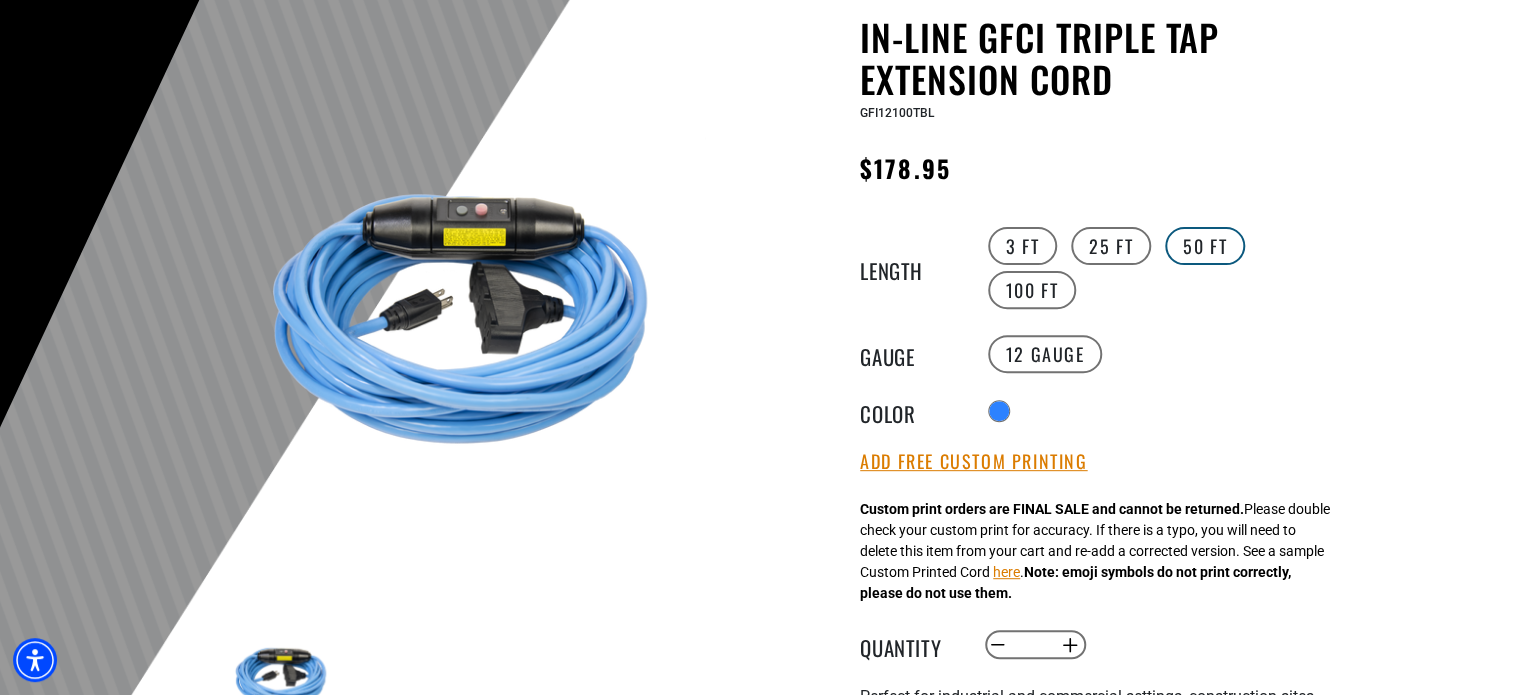 click on "50 FT" at bounding box center (1205, 246) 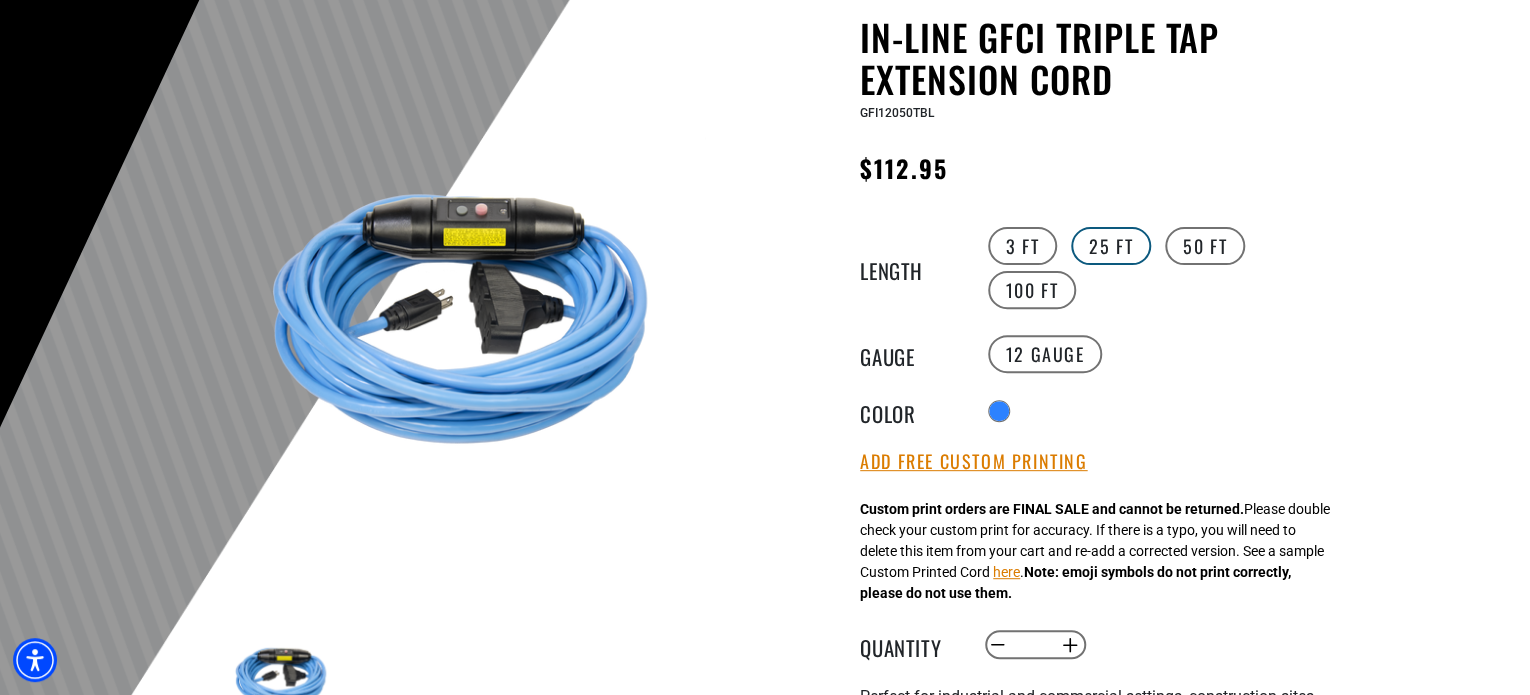 click on "25 FT" at bounding box center (1111, 246) 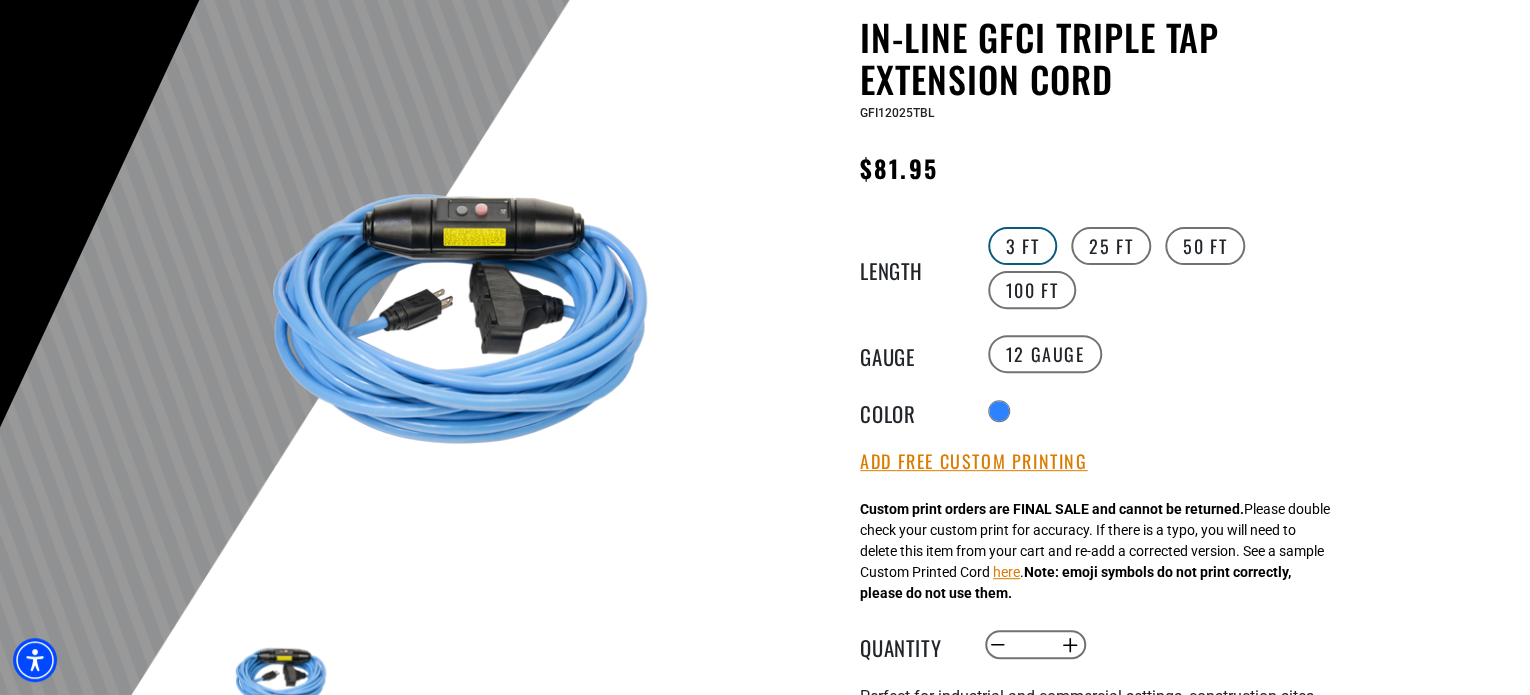 click on "3 FT" at bounding box center [1022, 246] 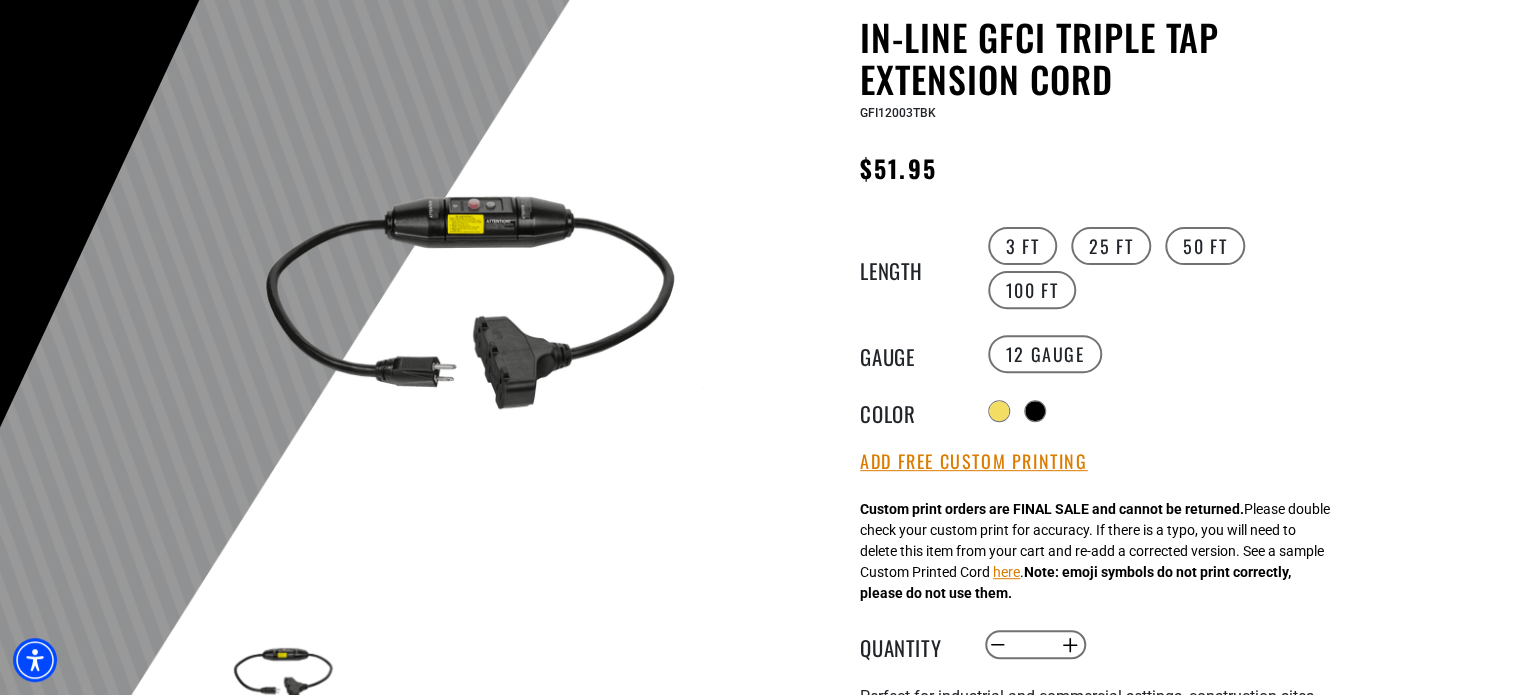 click on "Radio button
Radio button
Radio button" at bounding box center [1167, 411] 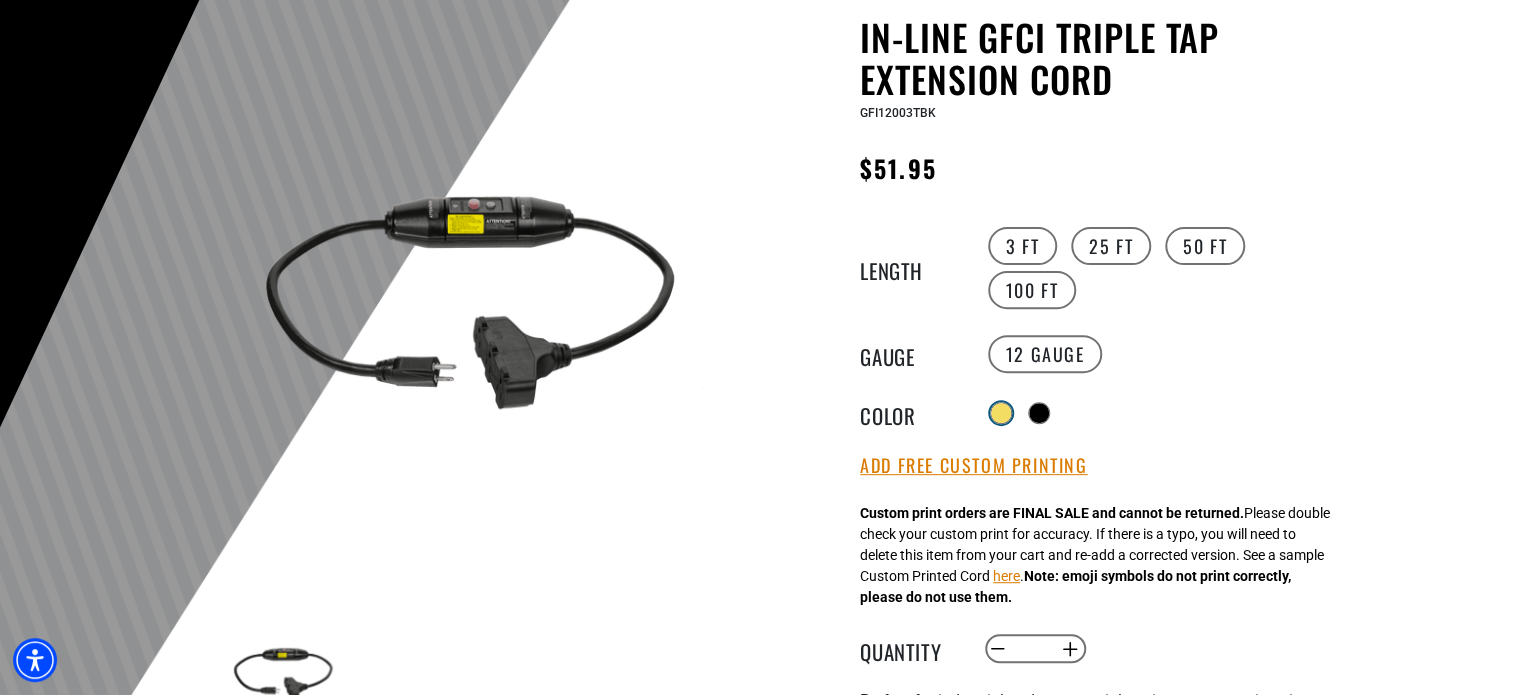 click at bounding box center (1001, 413) 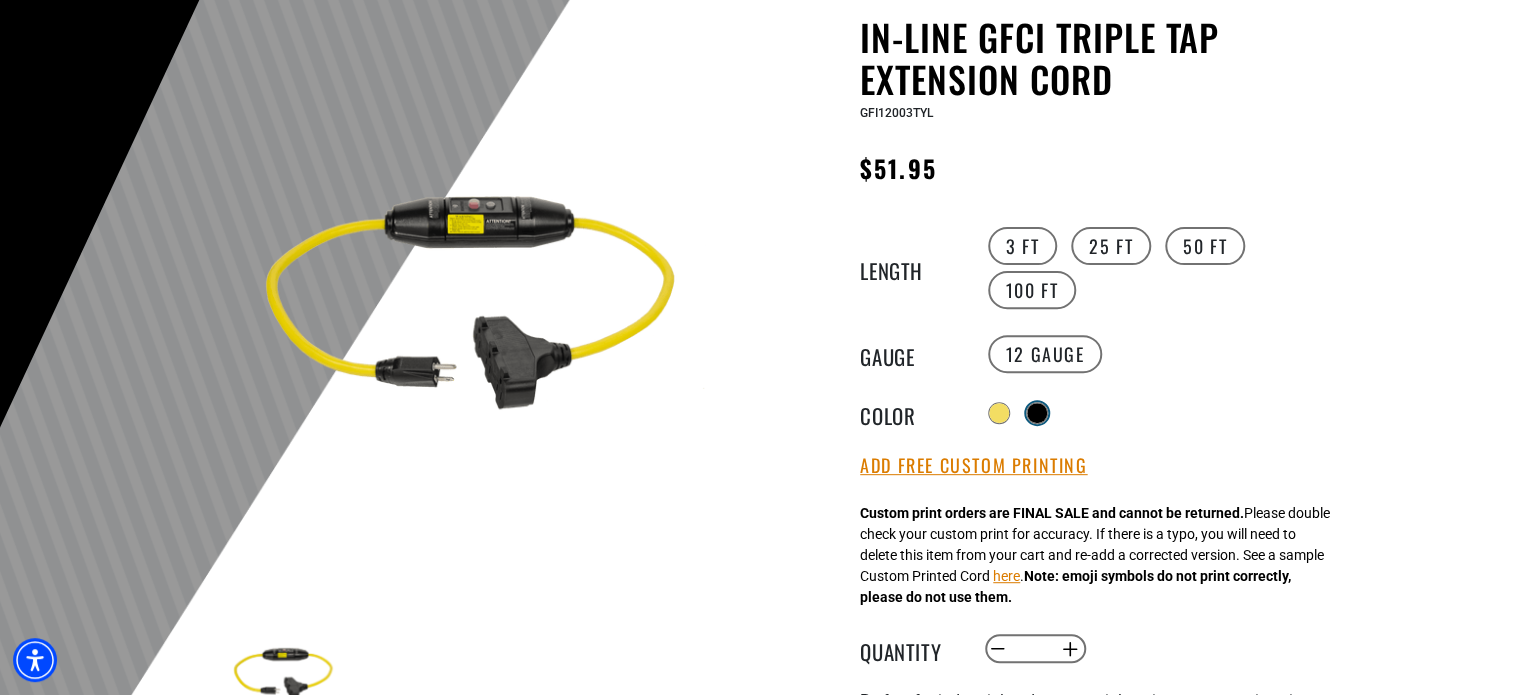 click at bounding box center (1037, 413) 